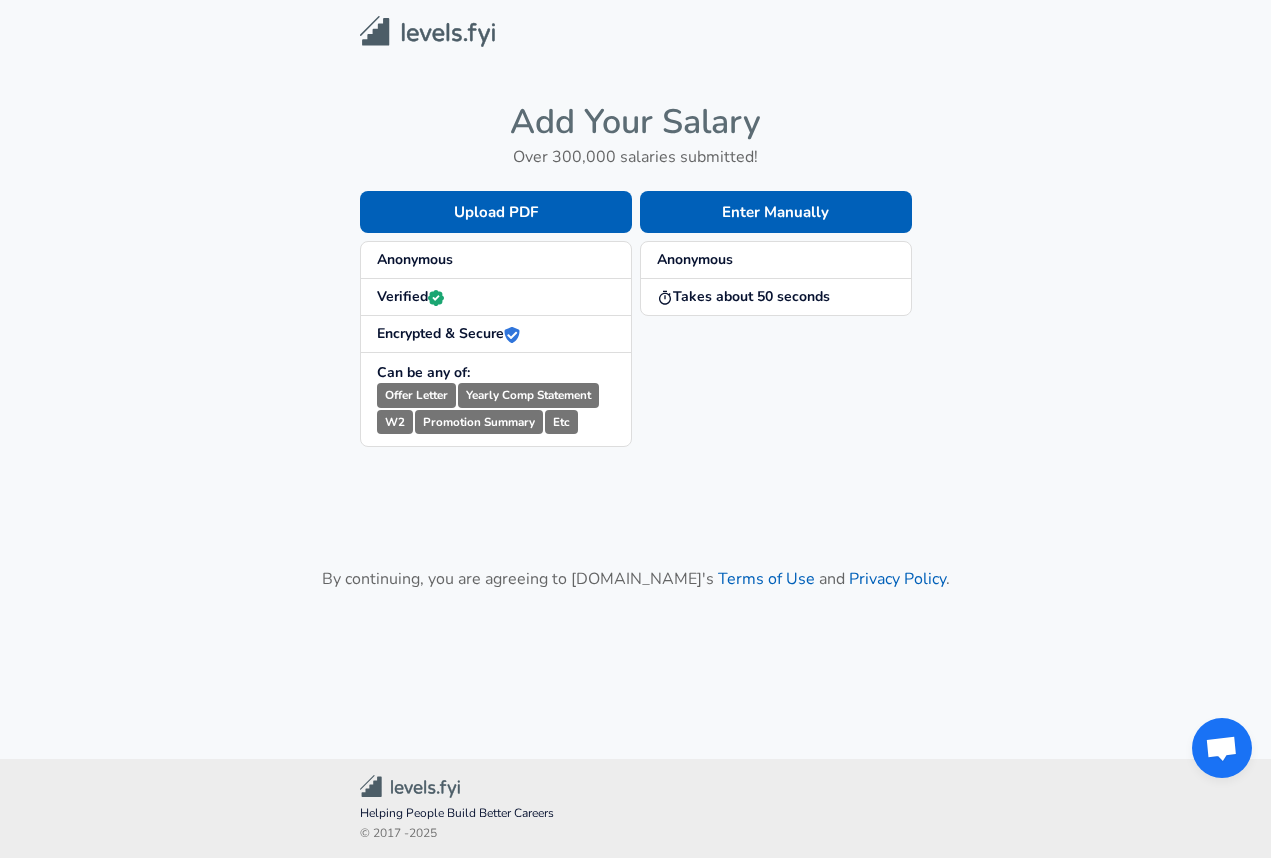 scroll, scrollTop: 0, scrollLeft: 0, axis: both 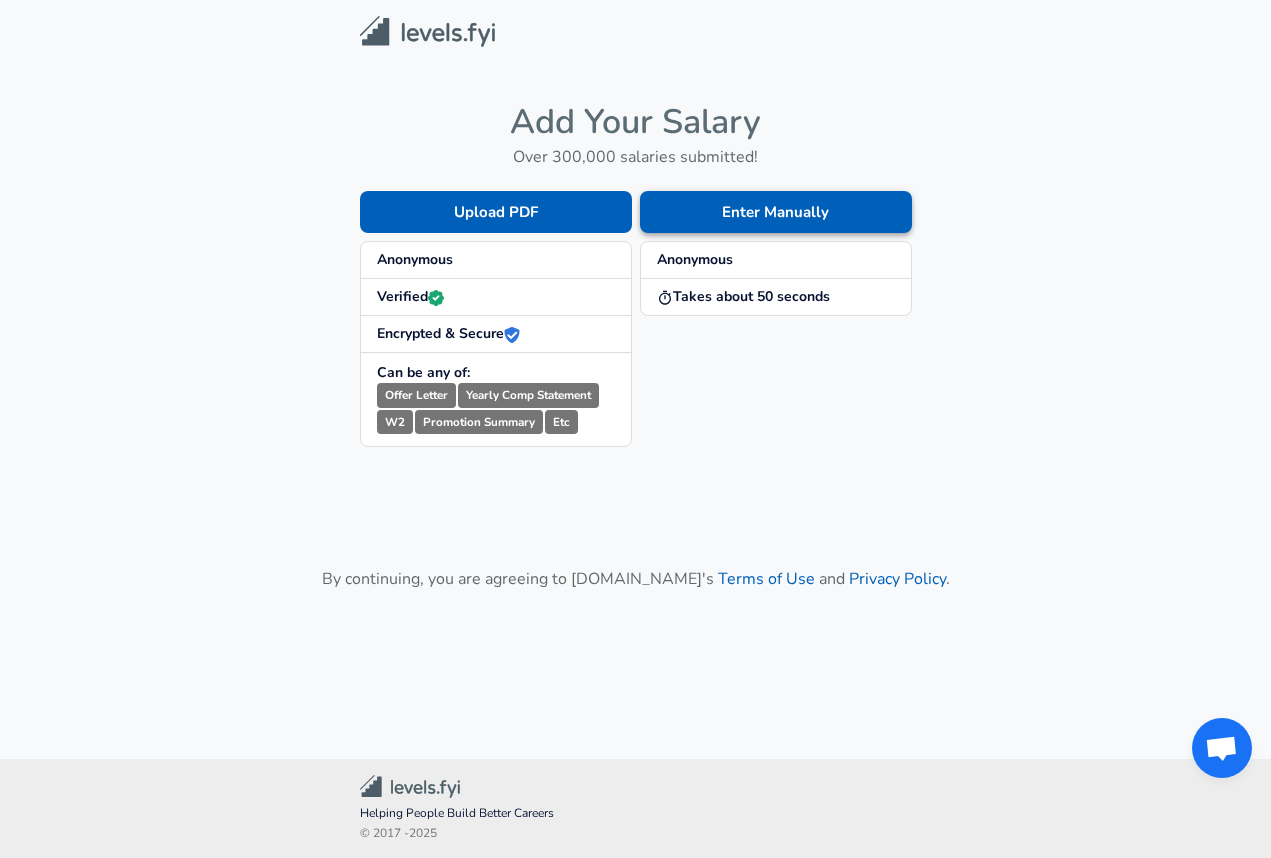 click on "Enter Manually" at bounding box center [776, 212] 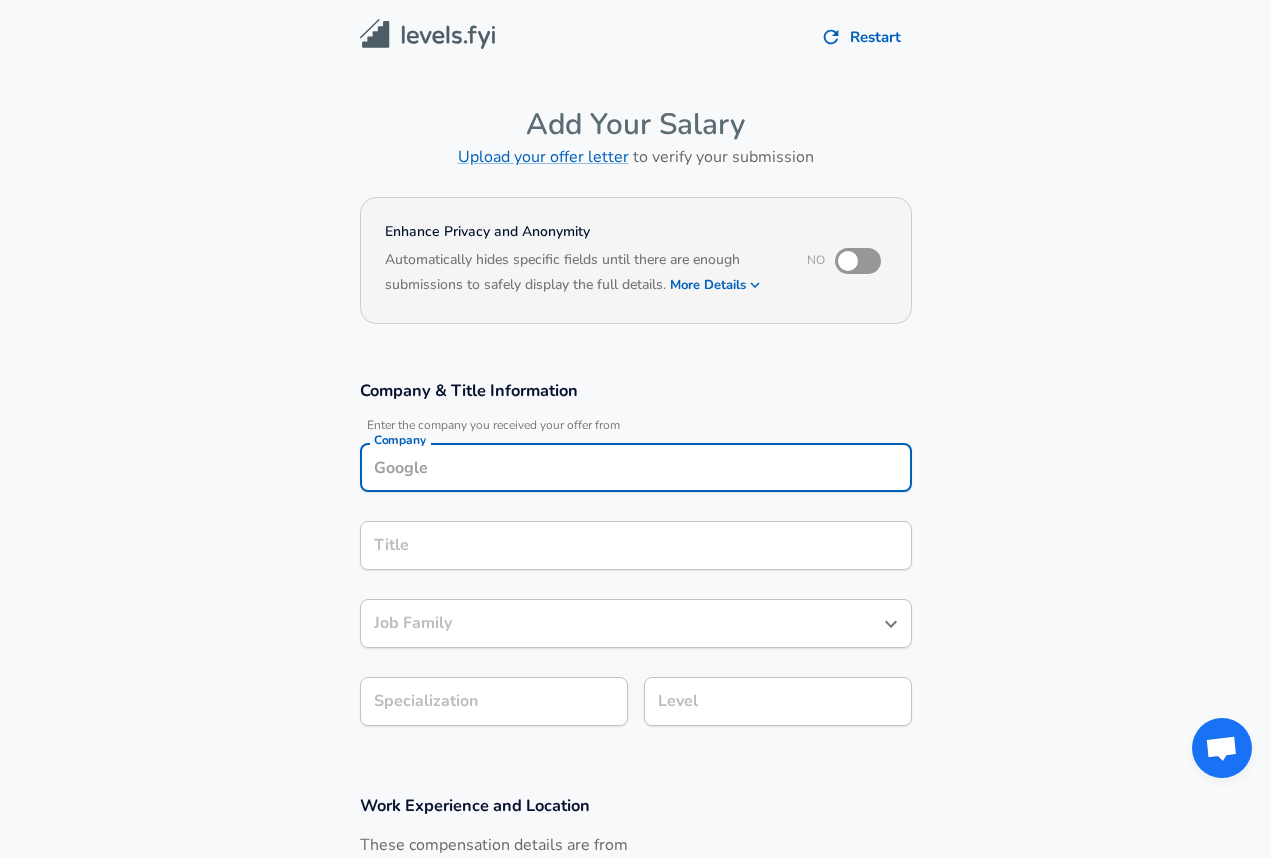scroll, scrollTop: 20, scrollLeft: 0, axis: vertical 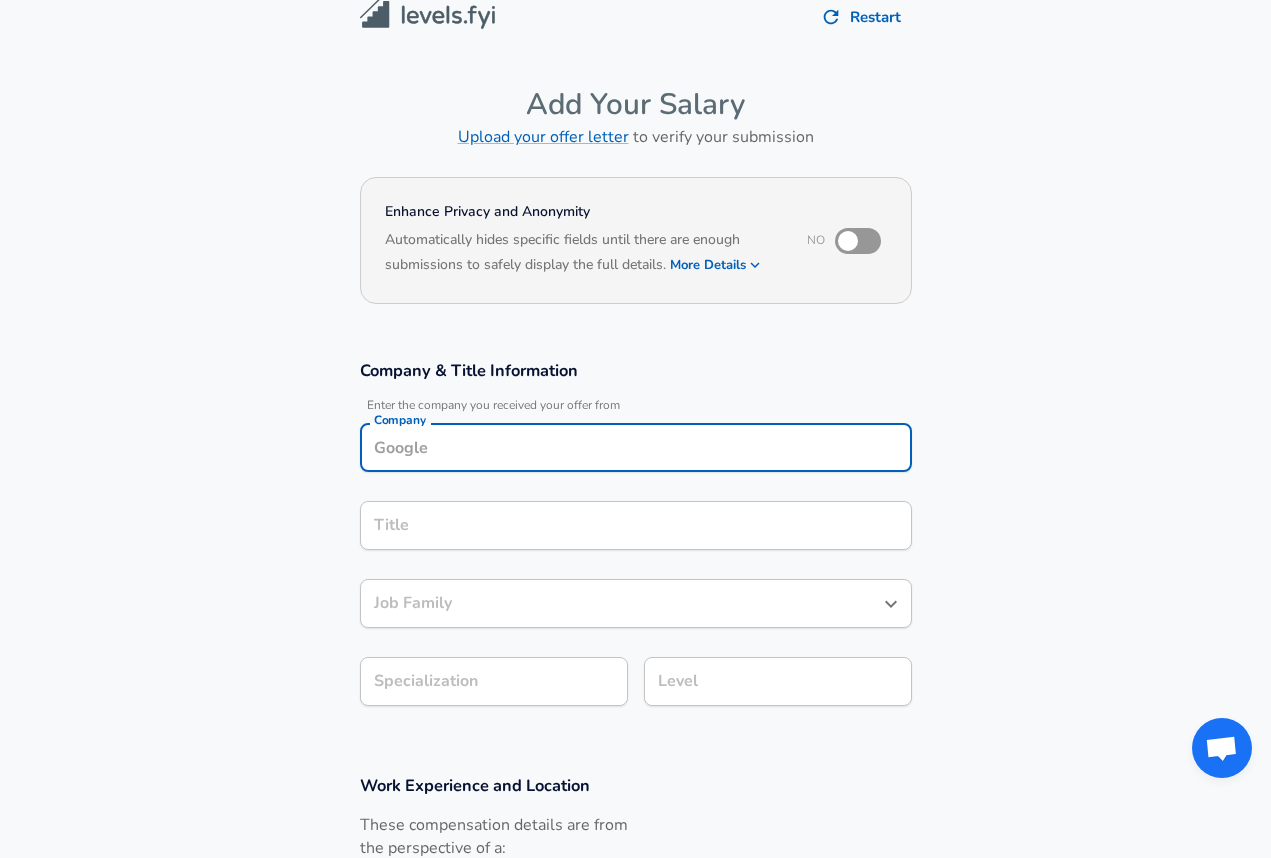 click on "Company" at bounding box center [636, 447] 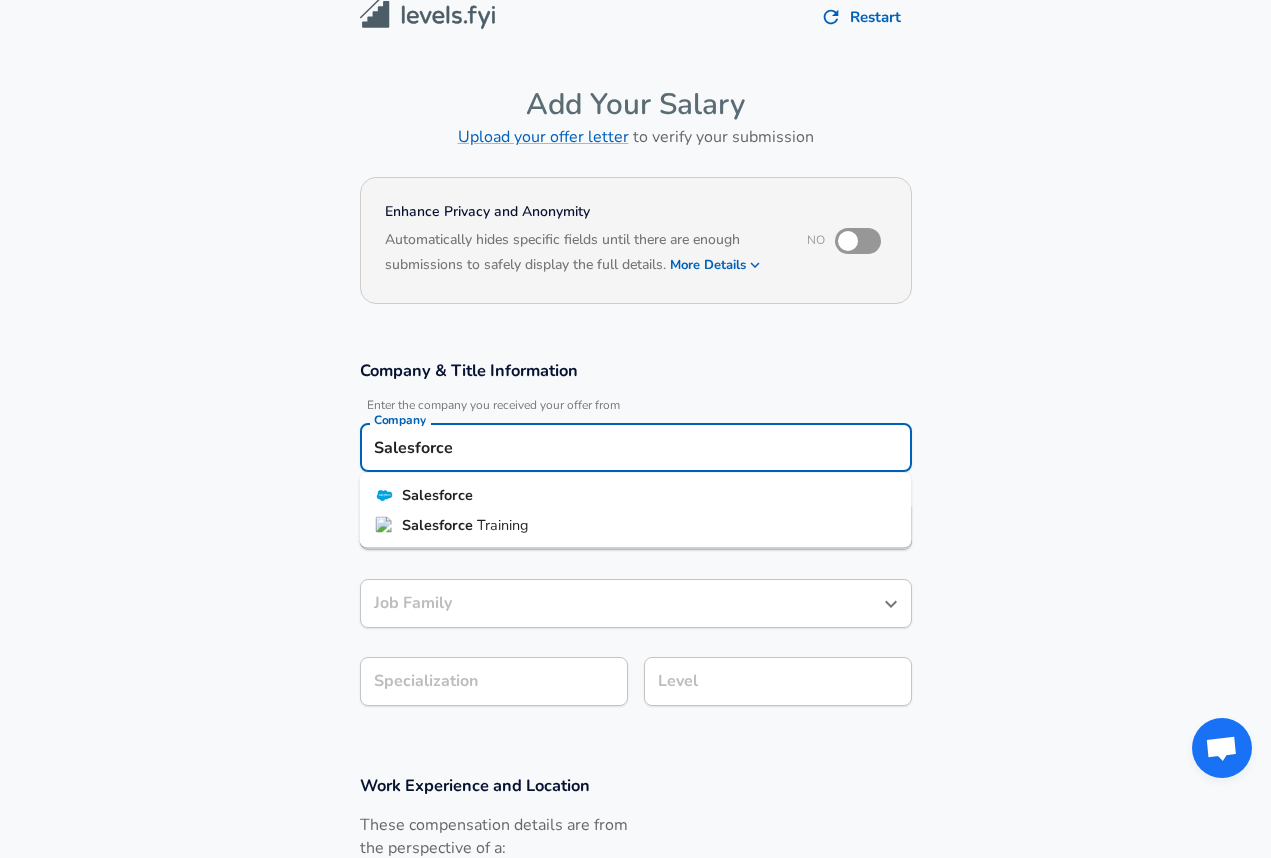 click on "Salesforce" at bounding box center [636, 496] 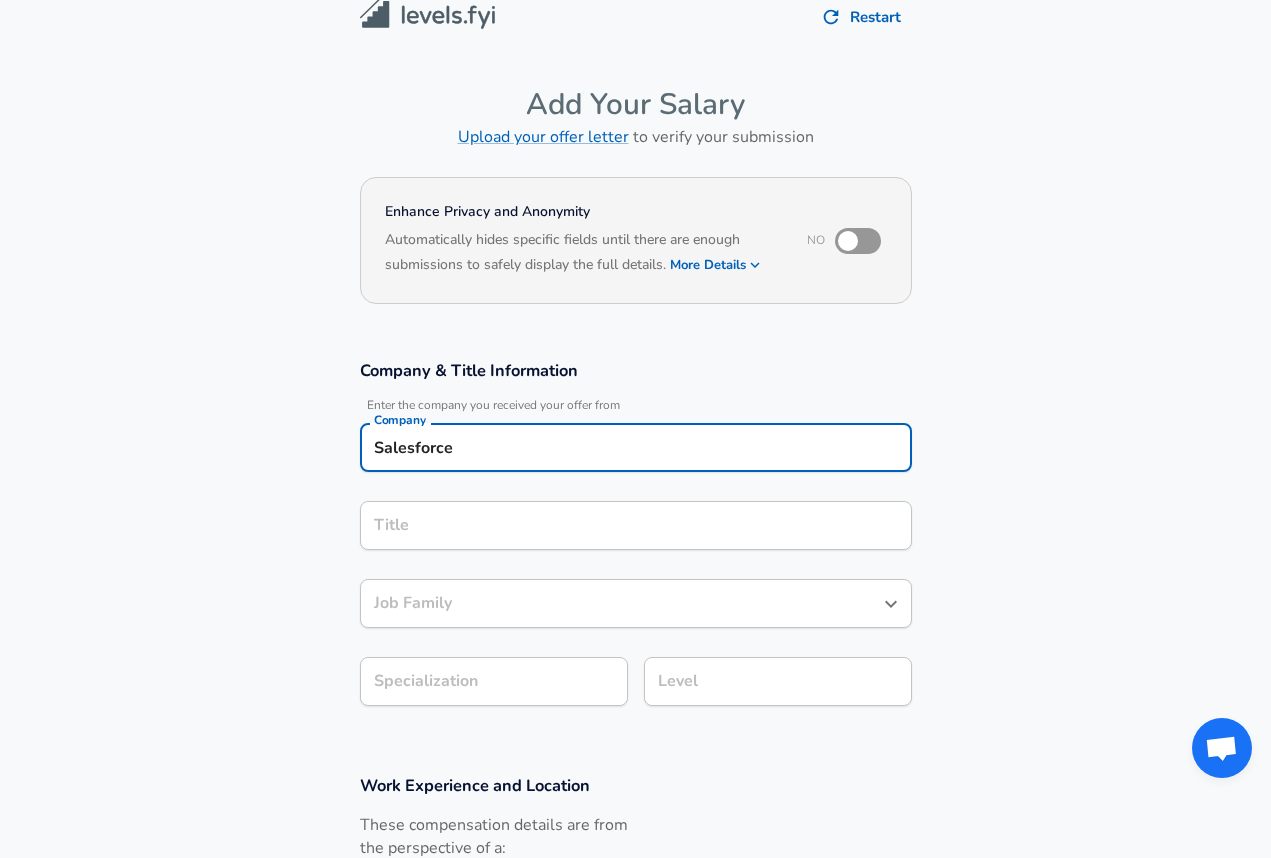 type on "Salesforce" 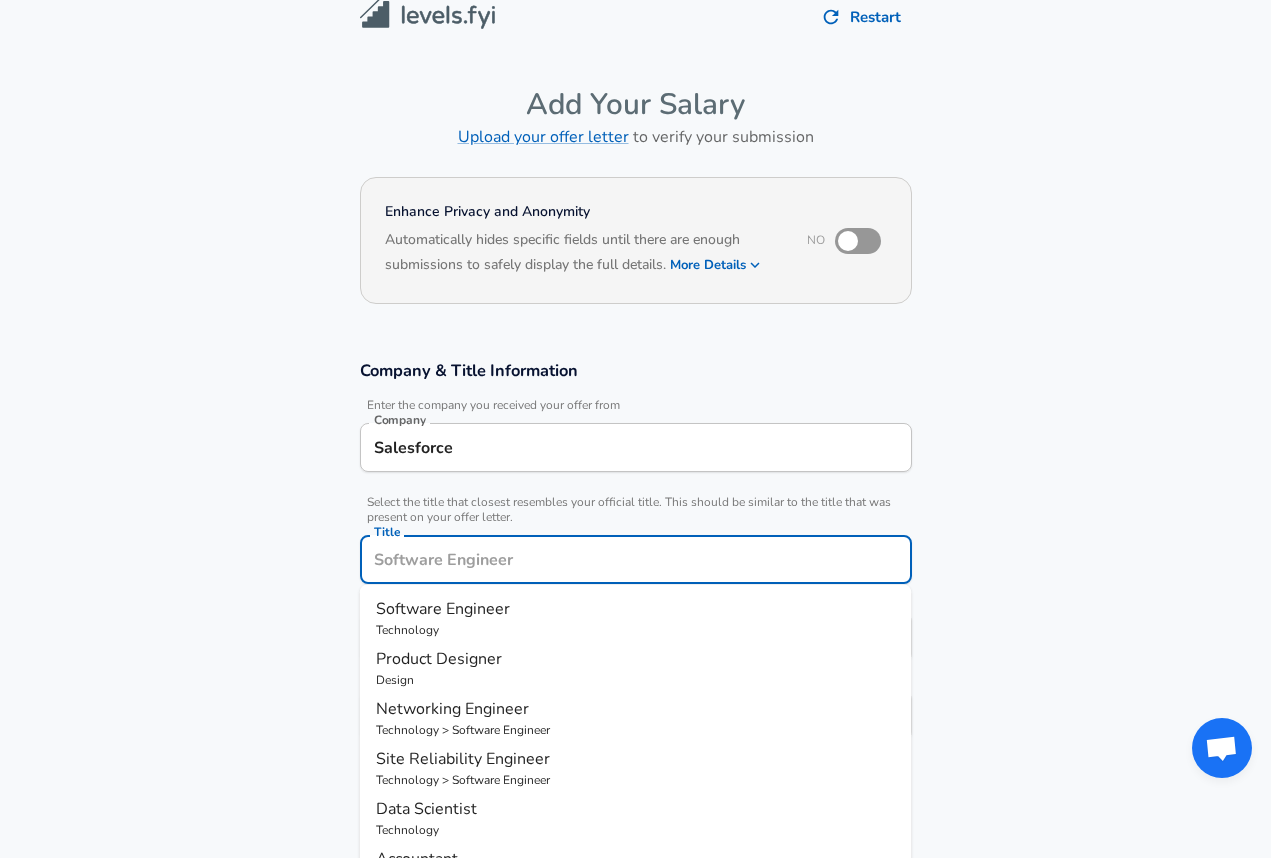 click on "Title" at bounding box center [636, 559] 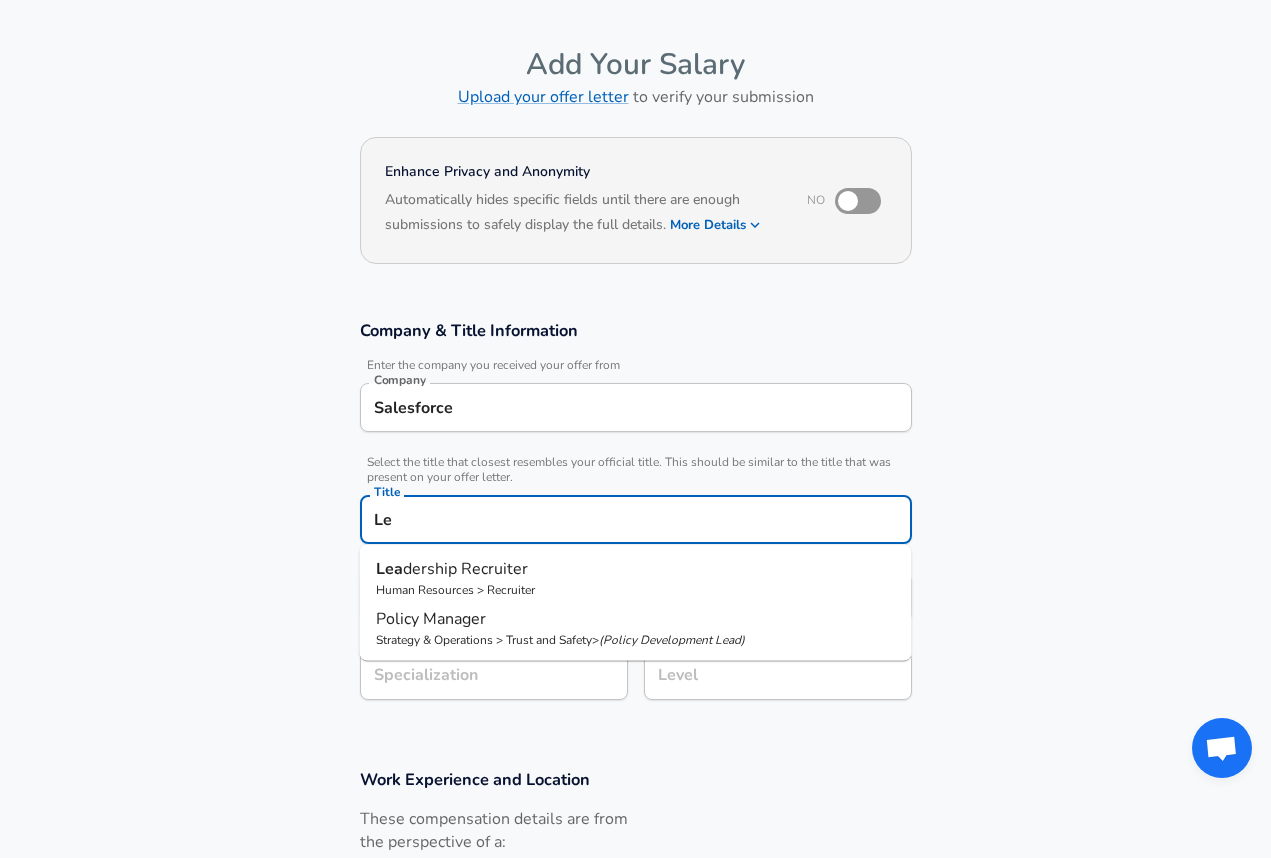 type on "L" 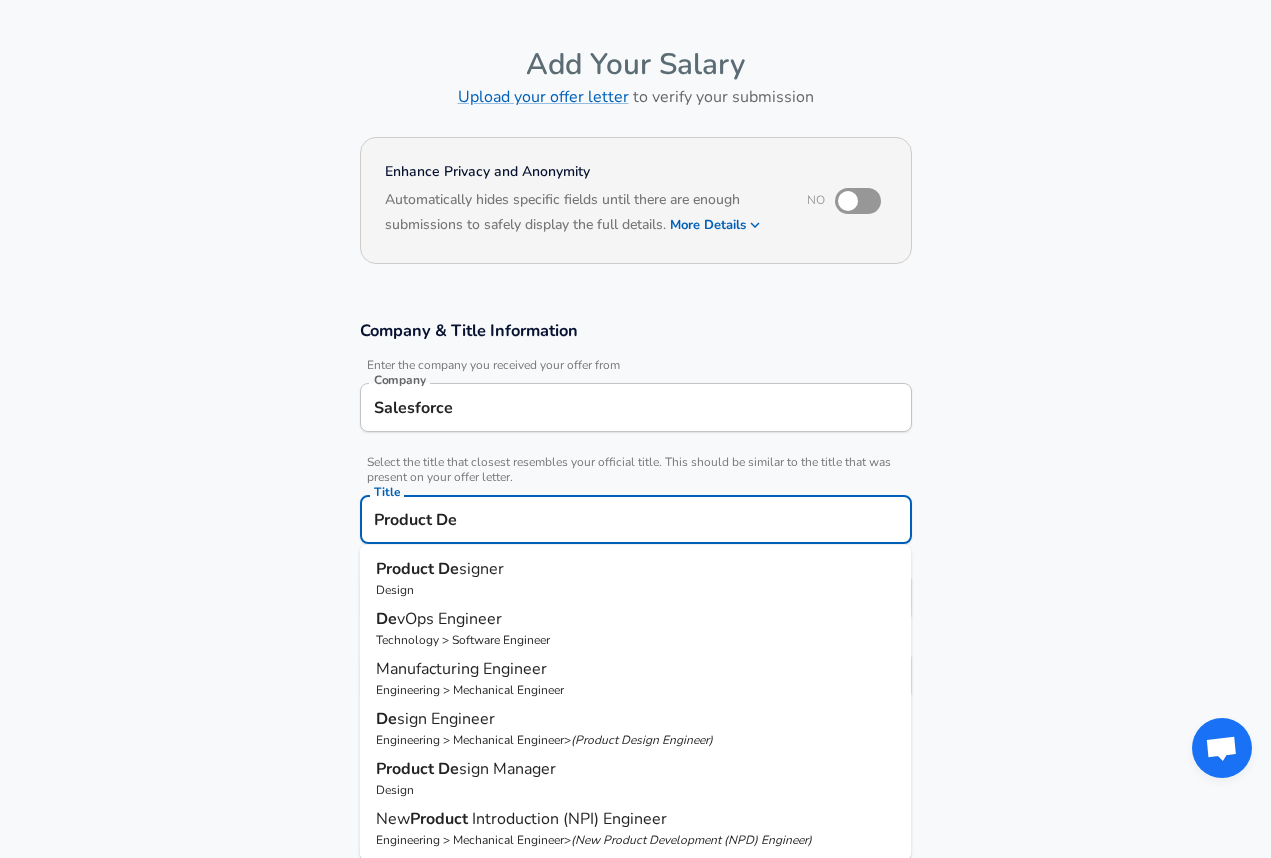 click on "Product     De signer" at bounding box center [636, 569] 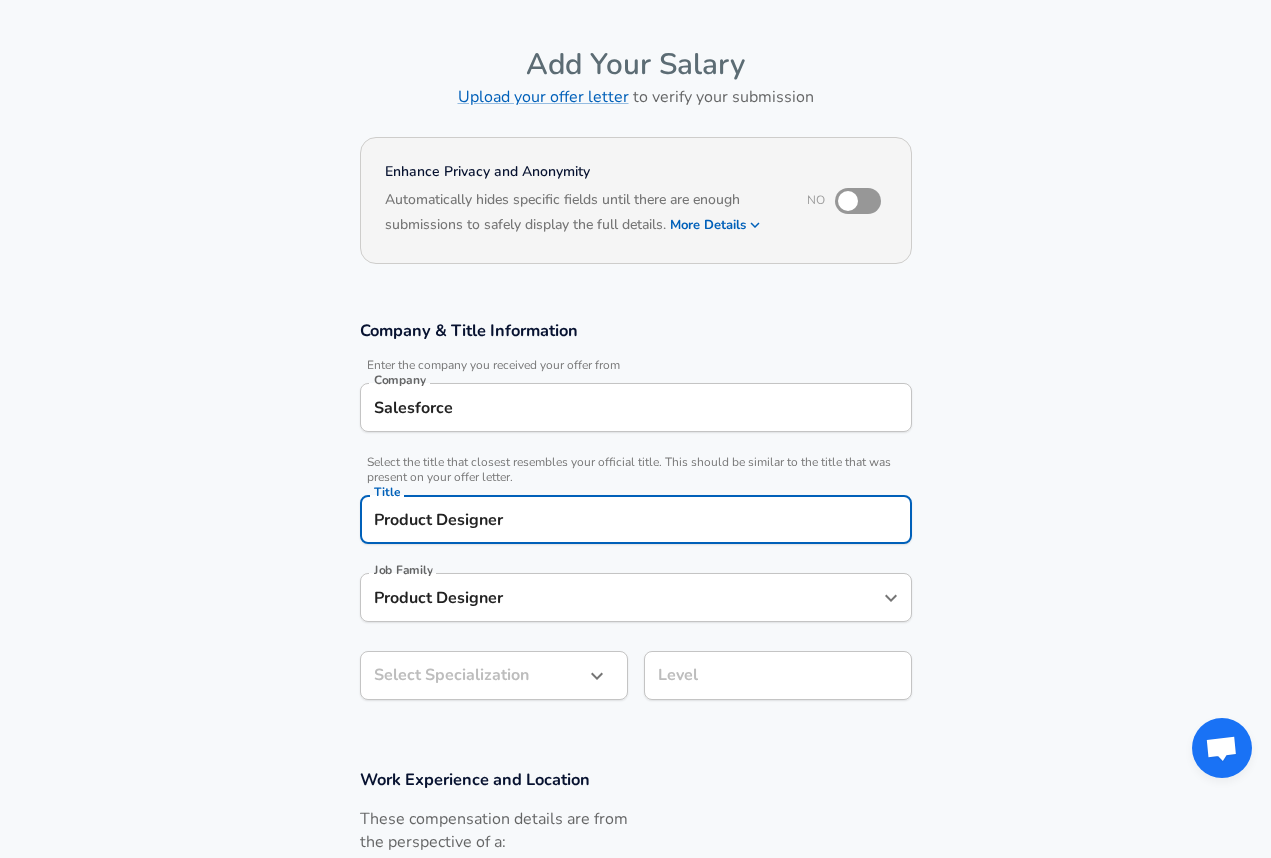 type on "Product Designer" 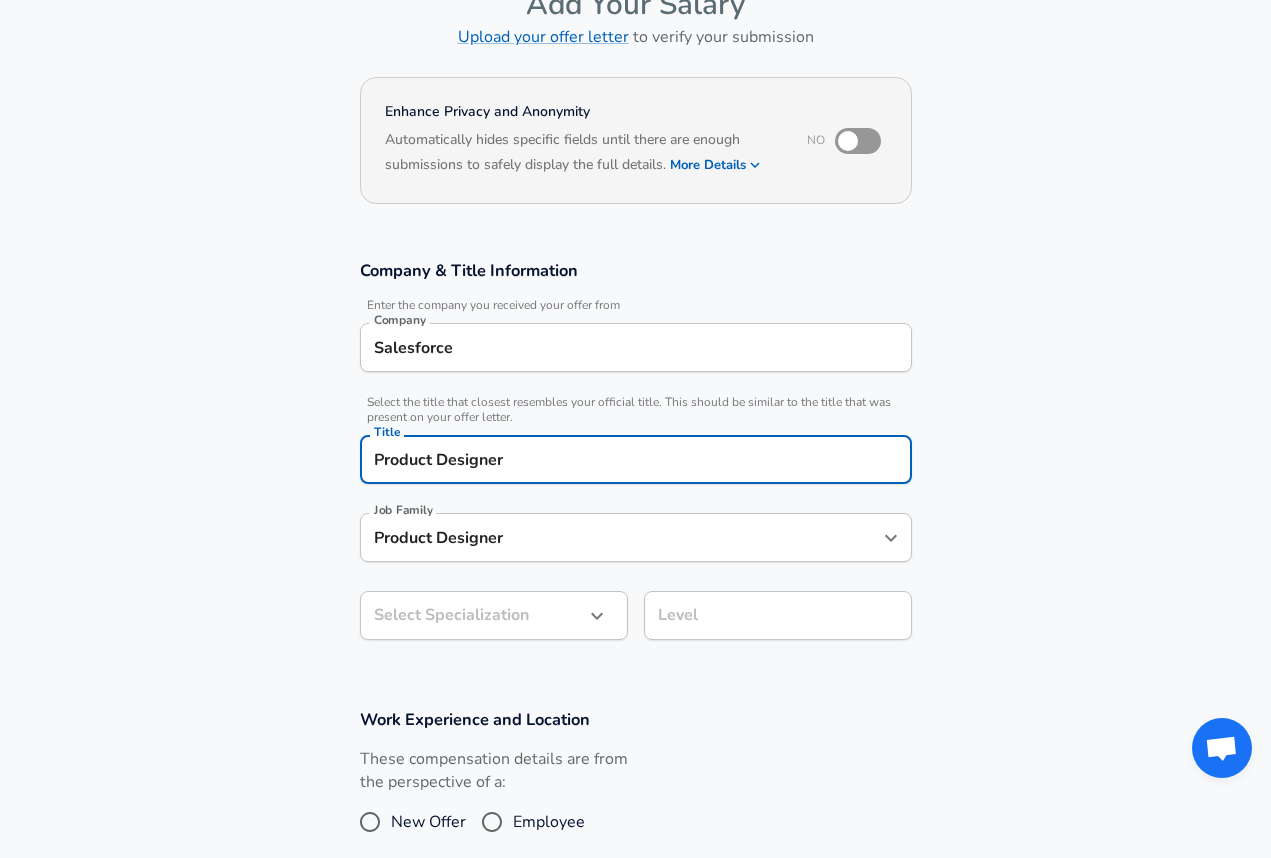 click on "Restart Add Your Salary Upload your offer letter   to verify your submission Enhance Privacy and Anonymity No Automatically hides specific fields until there are enough submissions to safely display the full details.   More Details Based on your submission and the data points that we have already collected, we will automatically hide and anonymize specific fields if there aren't enough data points to remain sufficiently anonymous. Company & Title Information   Enter the company you received your offer from Company Salesforce Company   Select the title that closest resembles your official title. This should be similar to the title that was present on your offer letter. Title Product Designer Title Job Family Product Designer Job Family Select Specialization ​ Select Specialization Level Level Work Experience and Location These compensation details are from the perspective of a: New Offer Employee Submit Salary By continuing, you are agreeing to [DOMAIN_NAME][PERSON_NAME]'s   Terms of Use   and   Privacy Policy . © 2017 -" at bounding box center (635, 309) 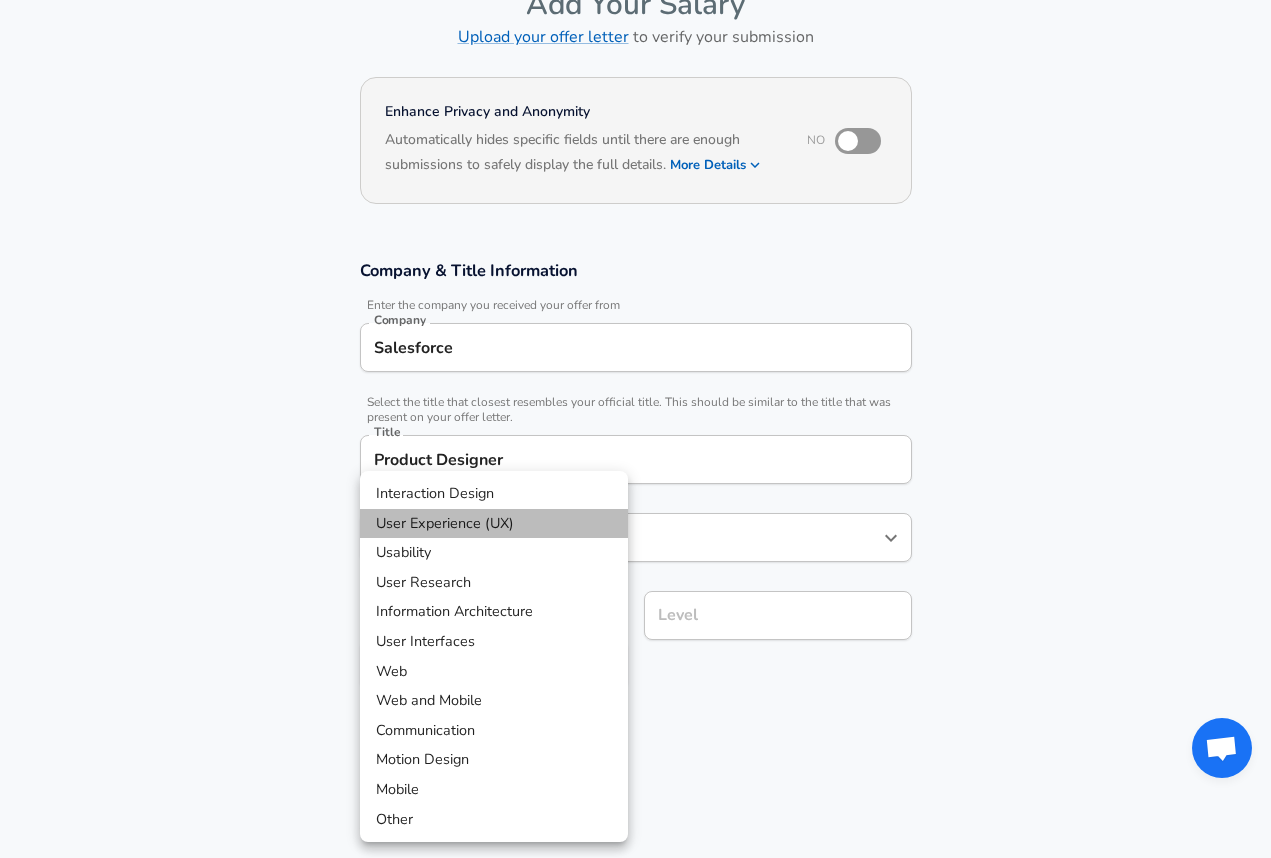click on "User Experience (UX)" at bounding box center (494, 524) 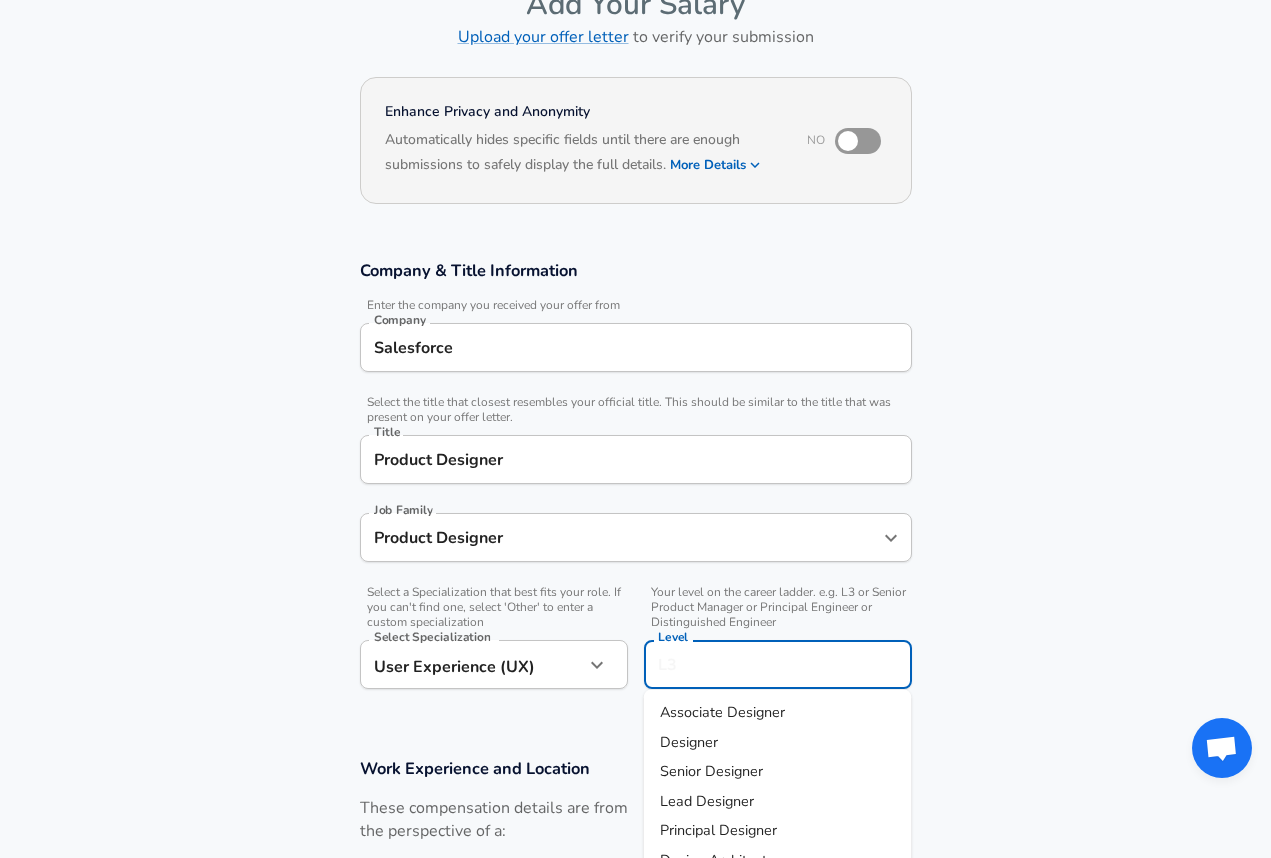 scroll, scrollTop: 160, scrollLeft: 0, axis: vertical 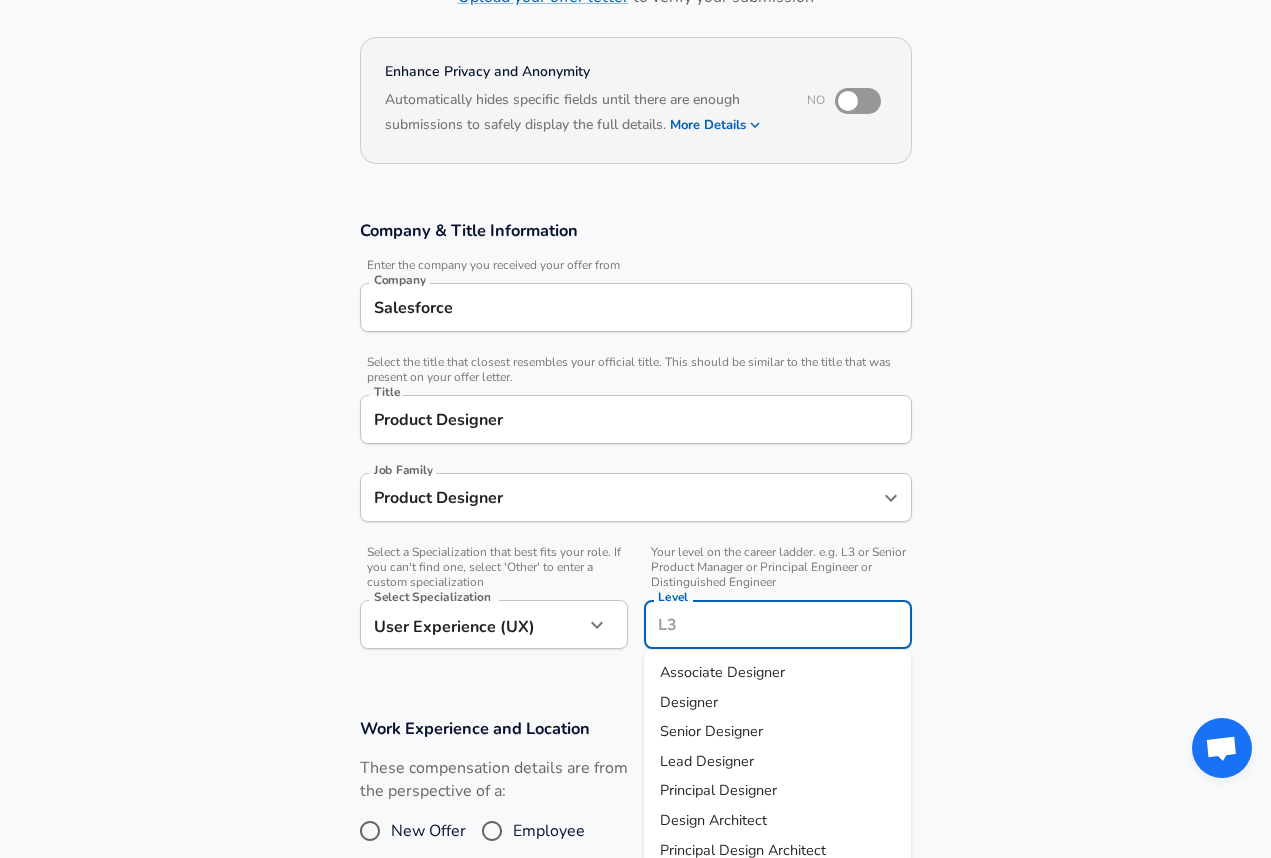 click on "Level" at bounding box center [778, 624] 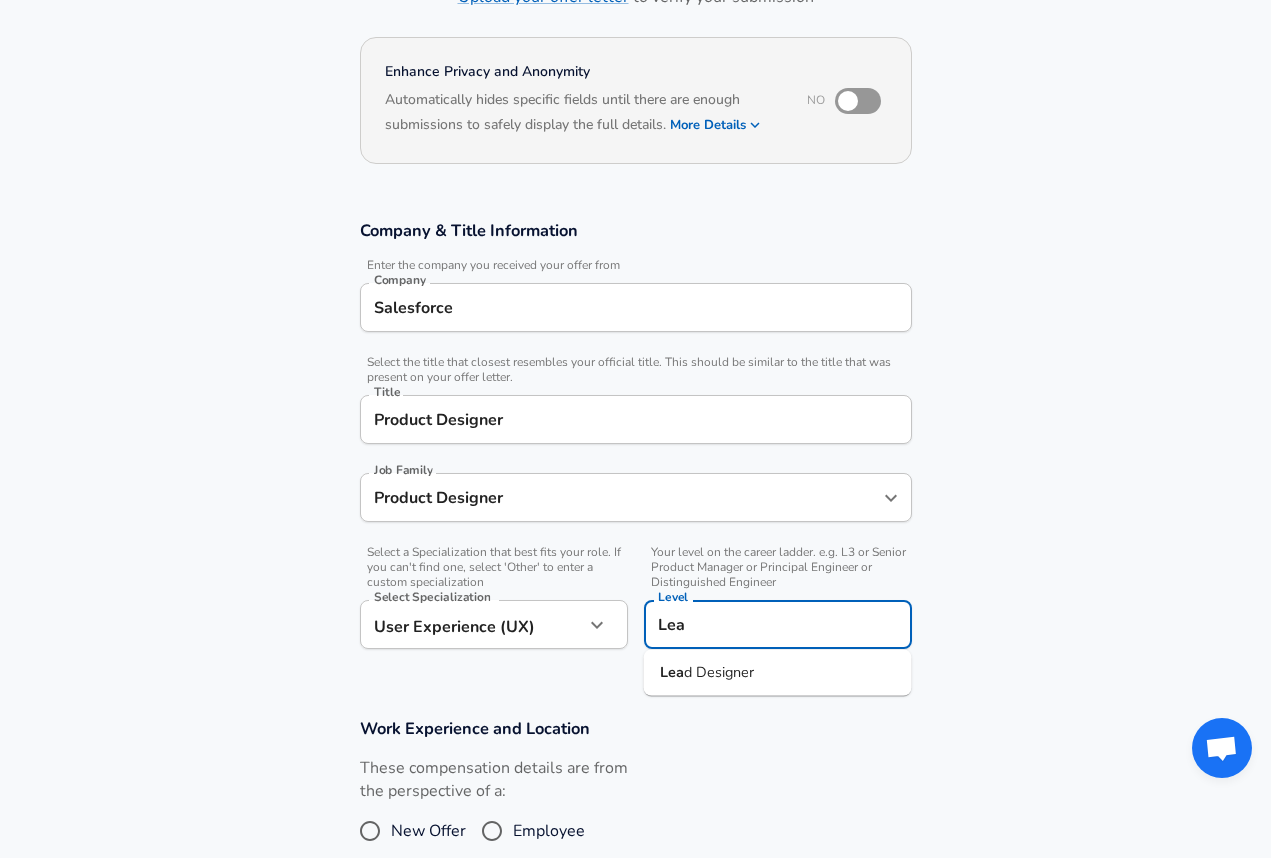 click on "d Designer" at bounding box center (719, 672) 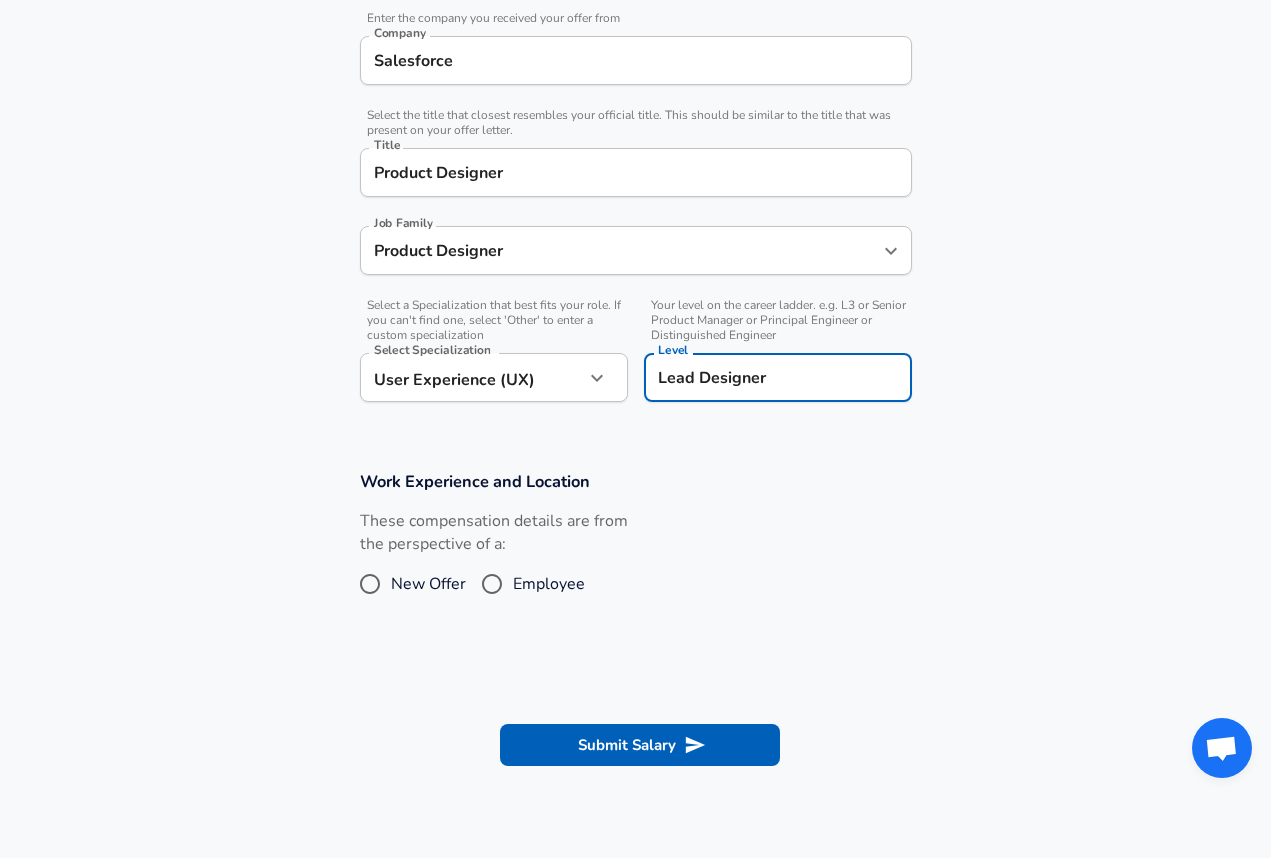 scroll, scrollTop: 419, scrollLeft: 0, axis: vertical 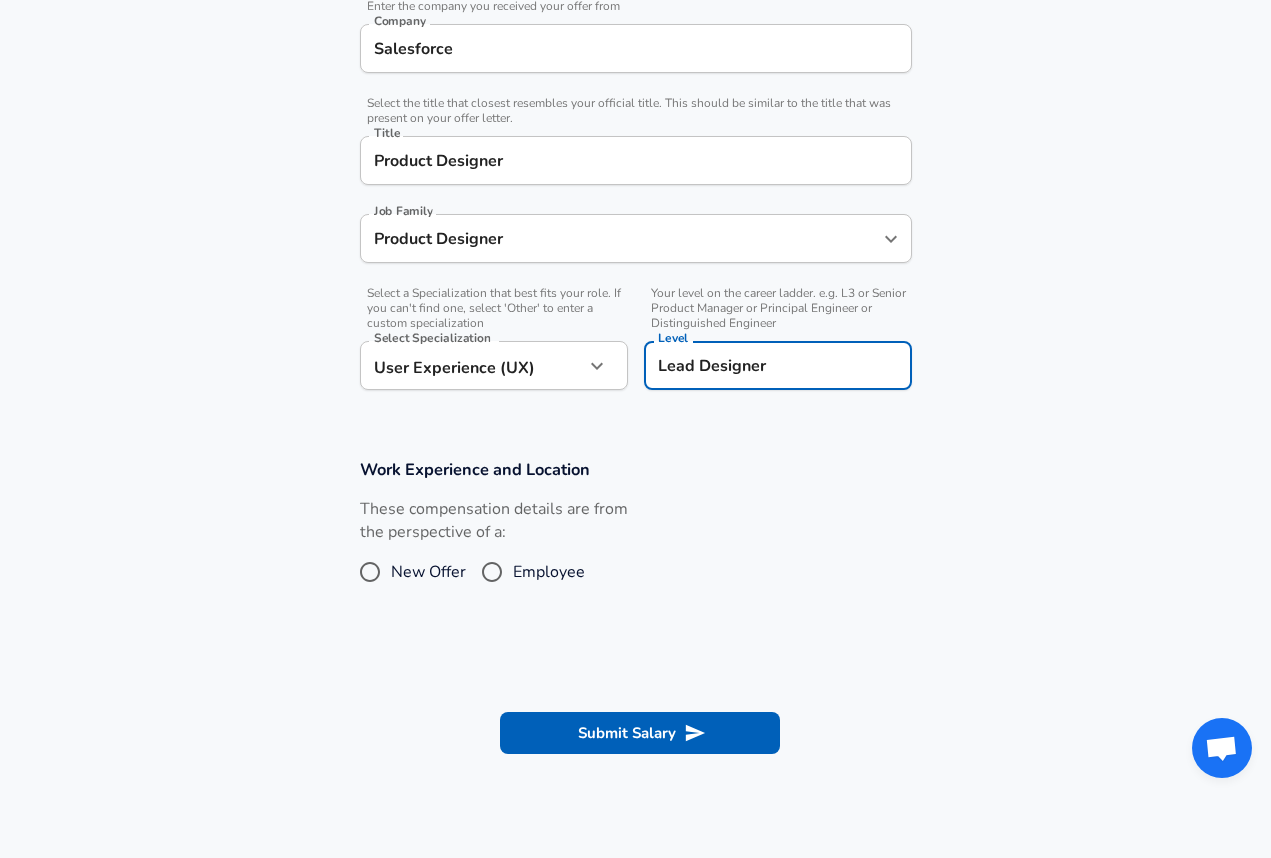 type on "Lead Designer" 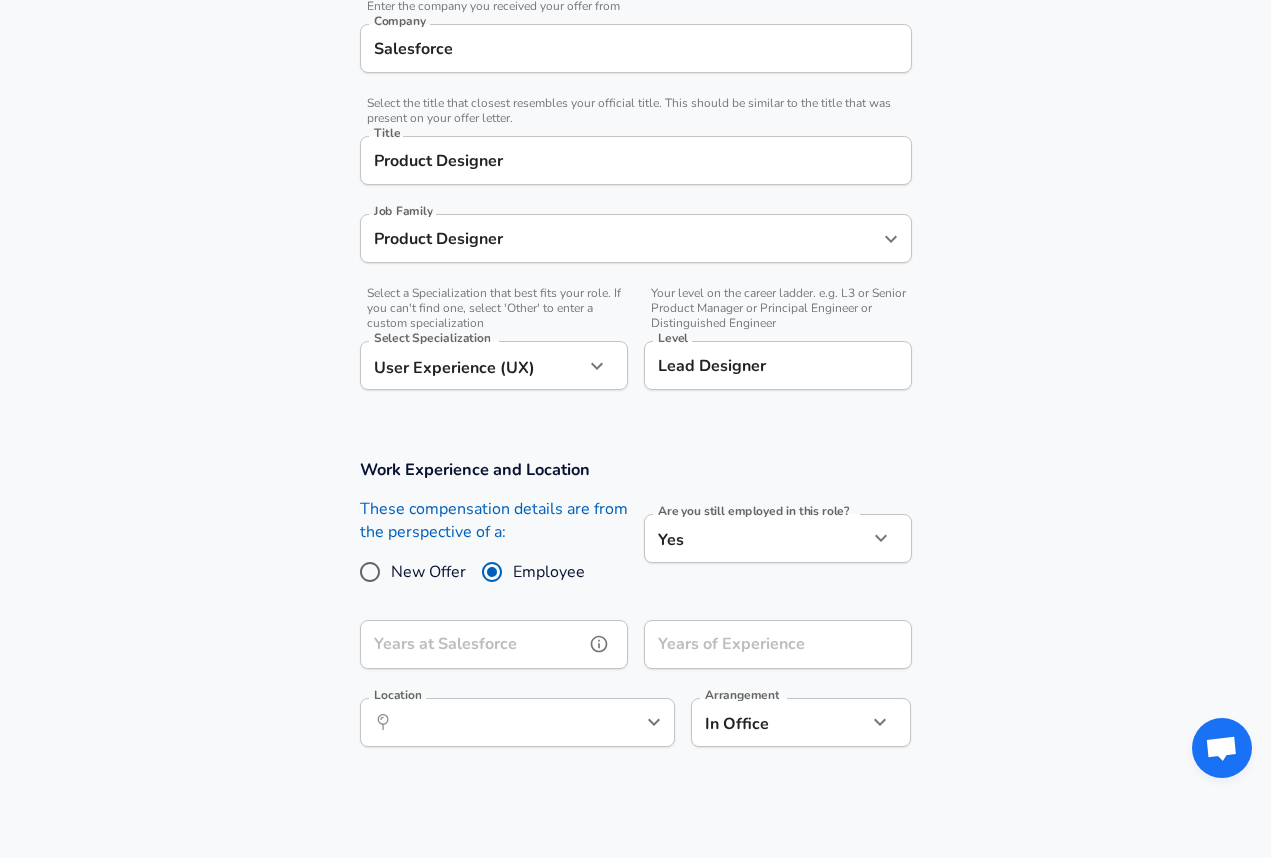 click on "Years at Salesforce" at bounding box center [472, 644] 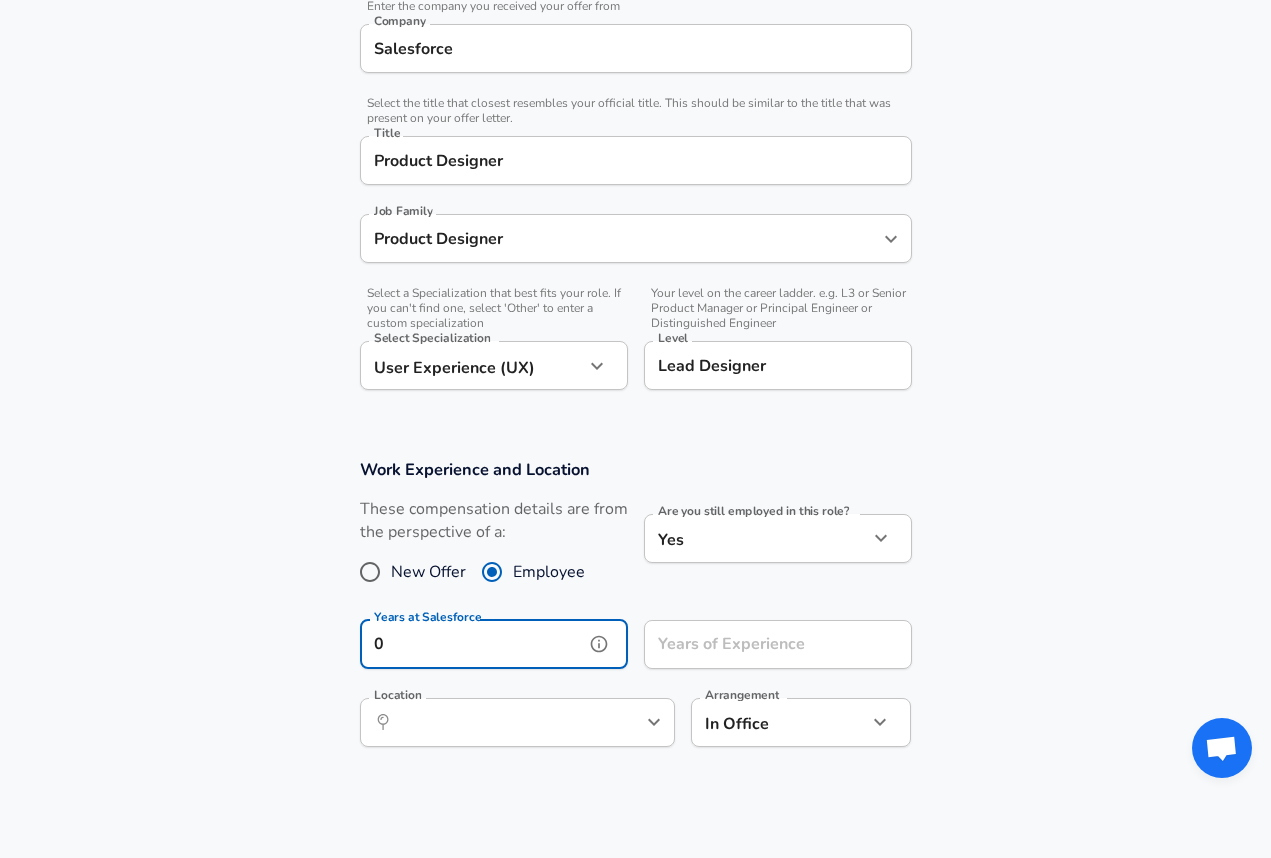 type on "0" 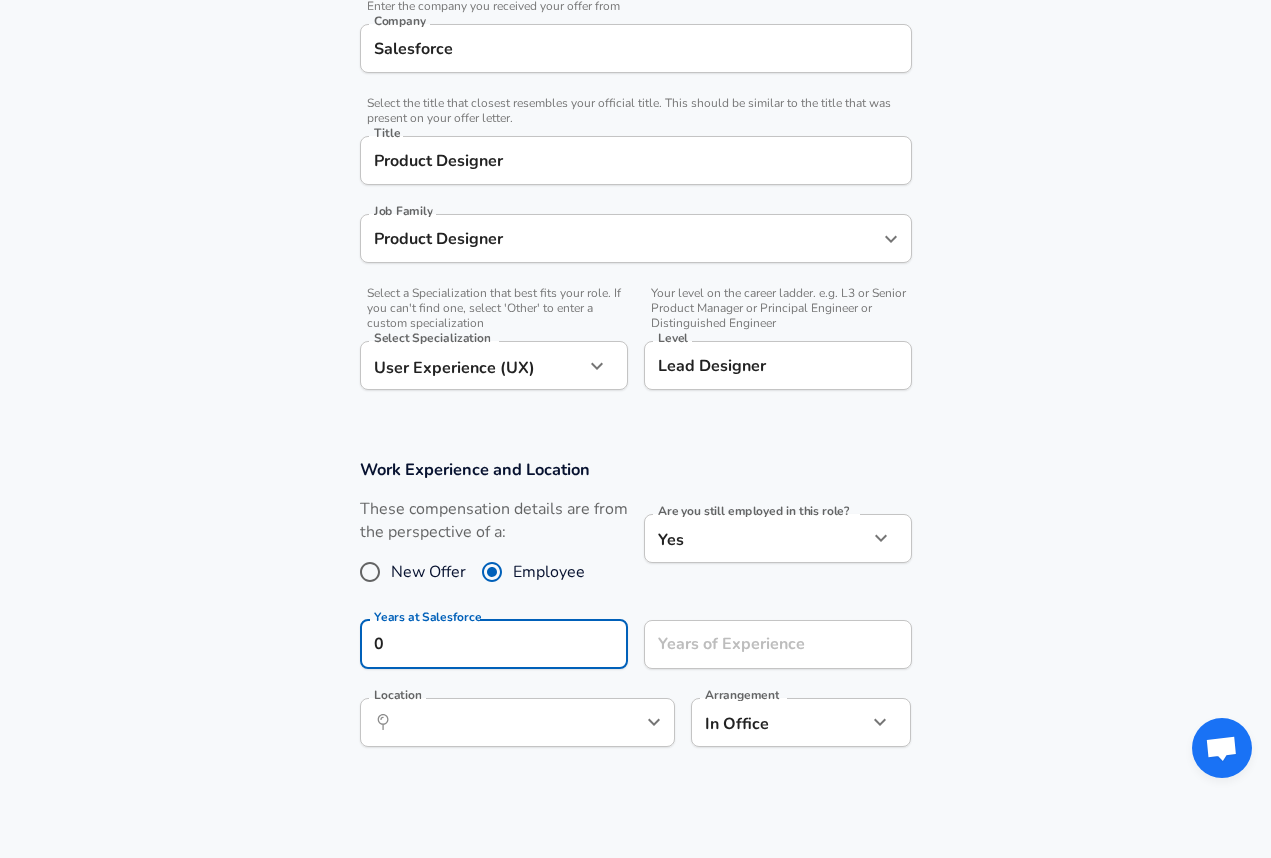 click on "Are you still employed in this role? Yes yes Are you still employed in this role?" at bounding box center [770, 551] 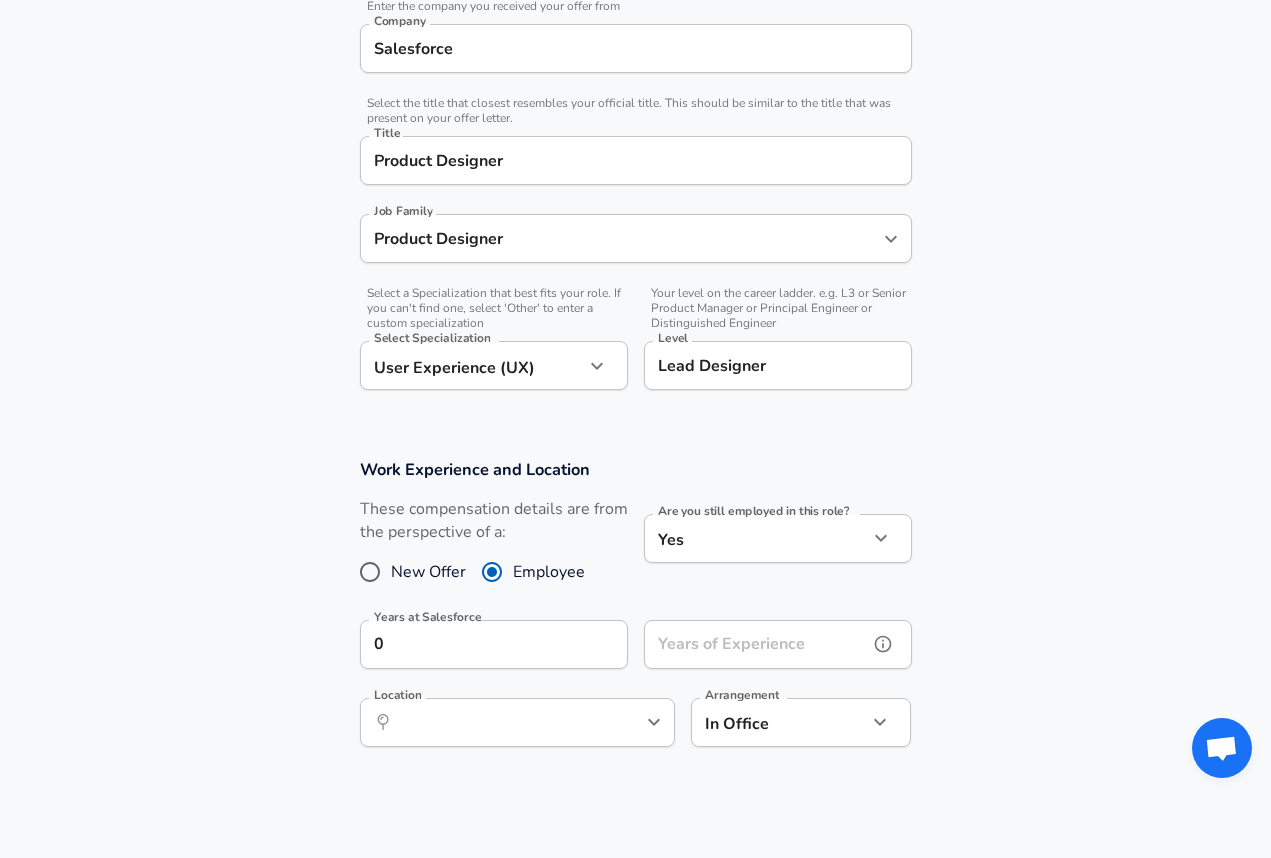 click on "Years of Experience" at bounding box center [756, 644] 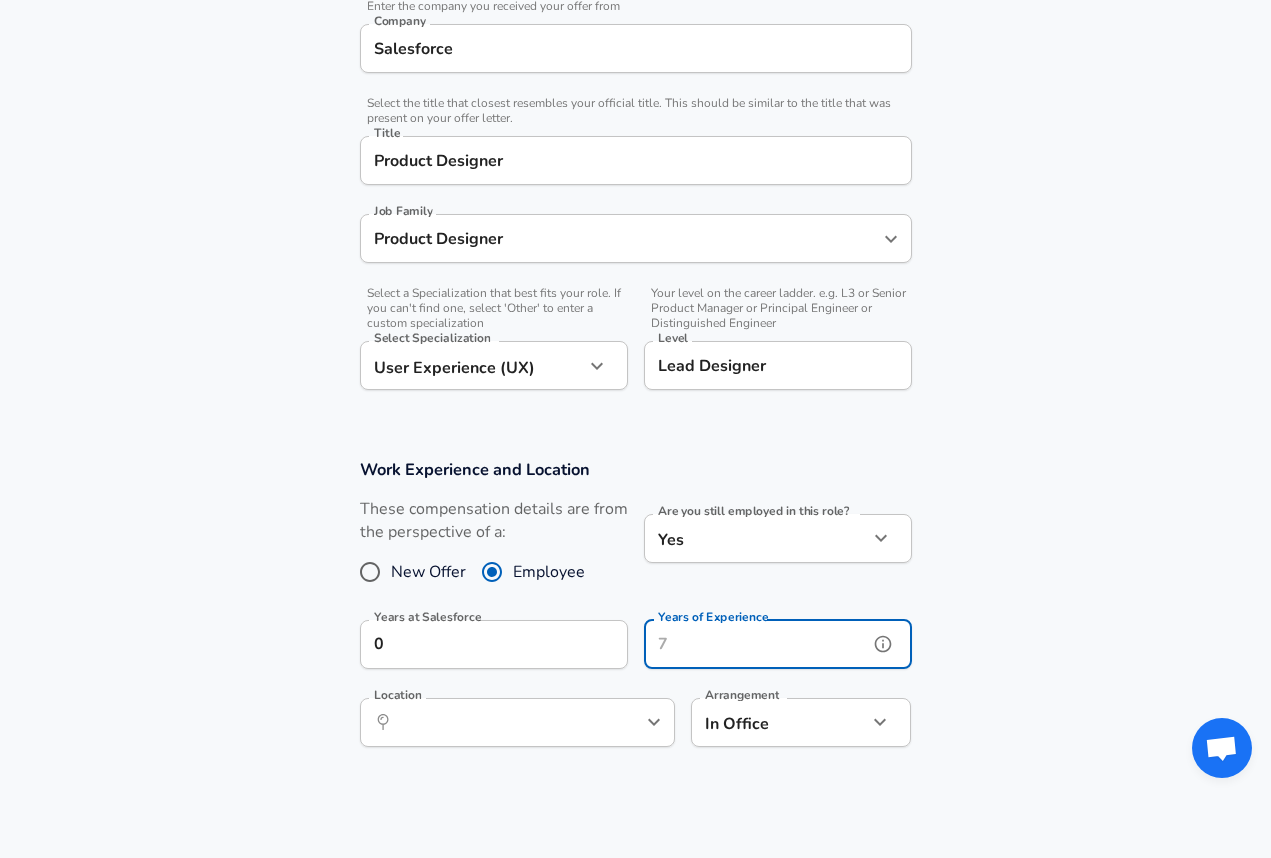 type on "10" 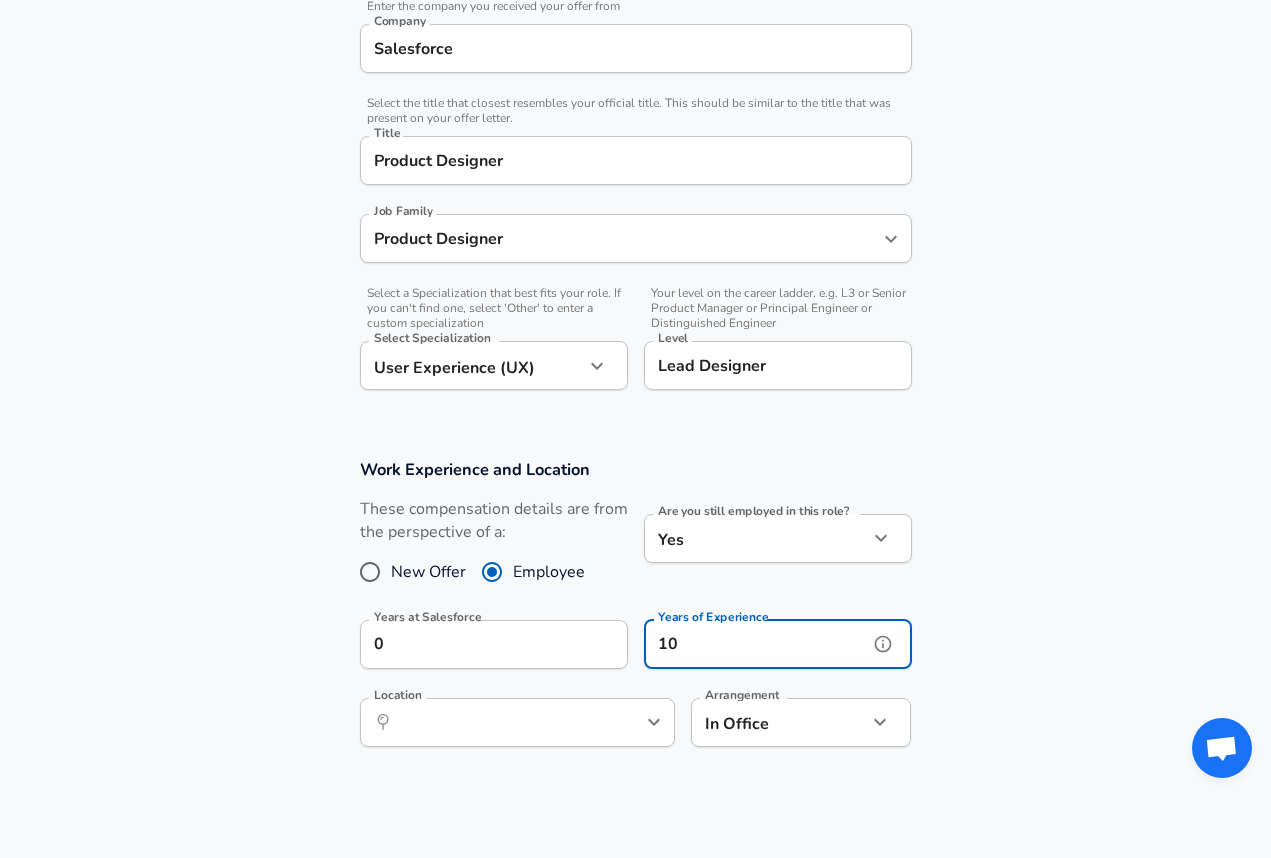 click on "​ Location" at bounding box center (517, 722) 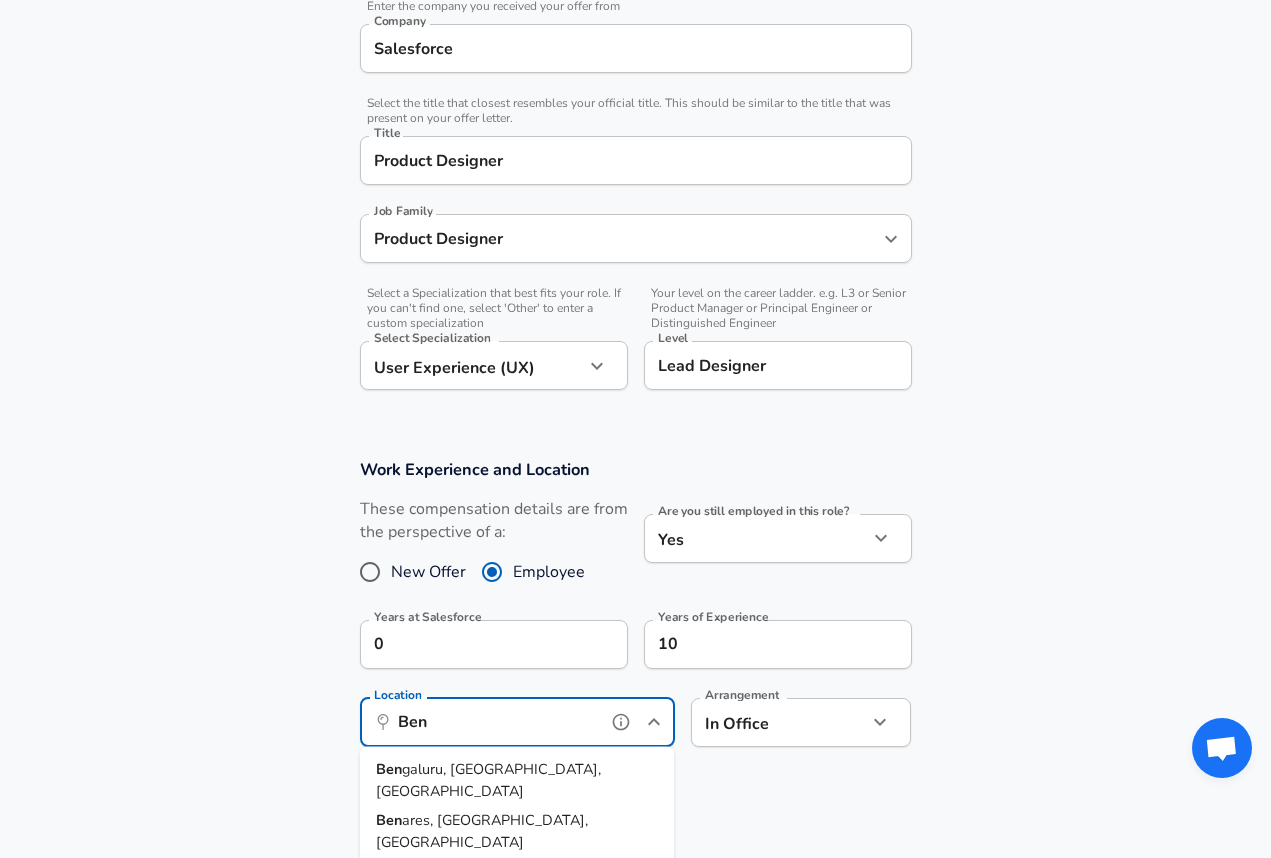 click on "[PERSON_NAME], [GEOGRAPHIC_DATA], [GEOGRAPHIC_DATA]" at bounding box center [517, 780] 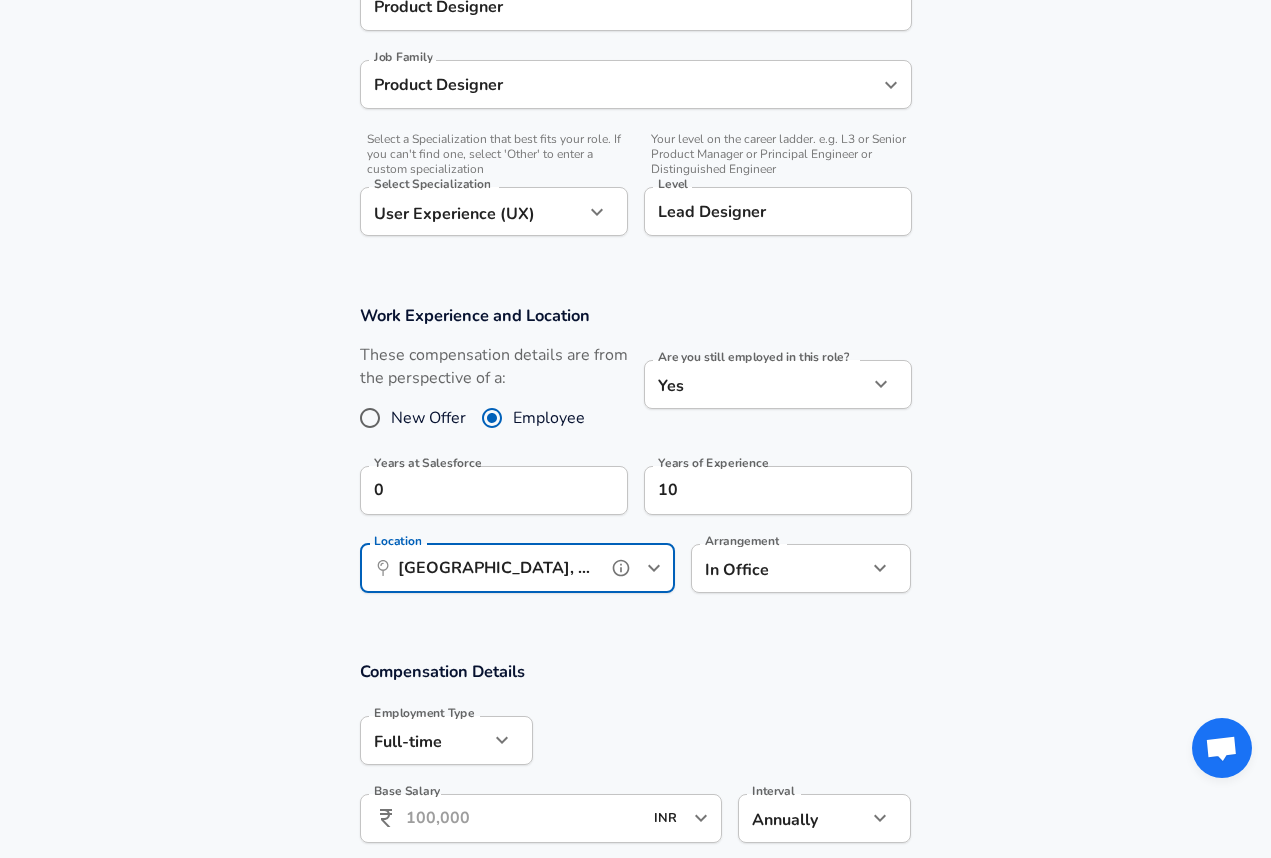 scroll, scrollTop: 615, scrollLeft: 0, axis: vertical 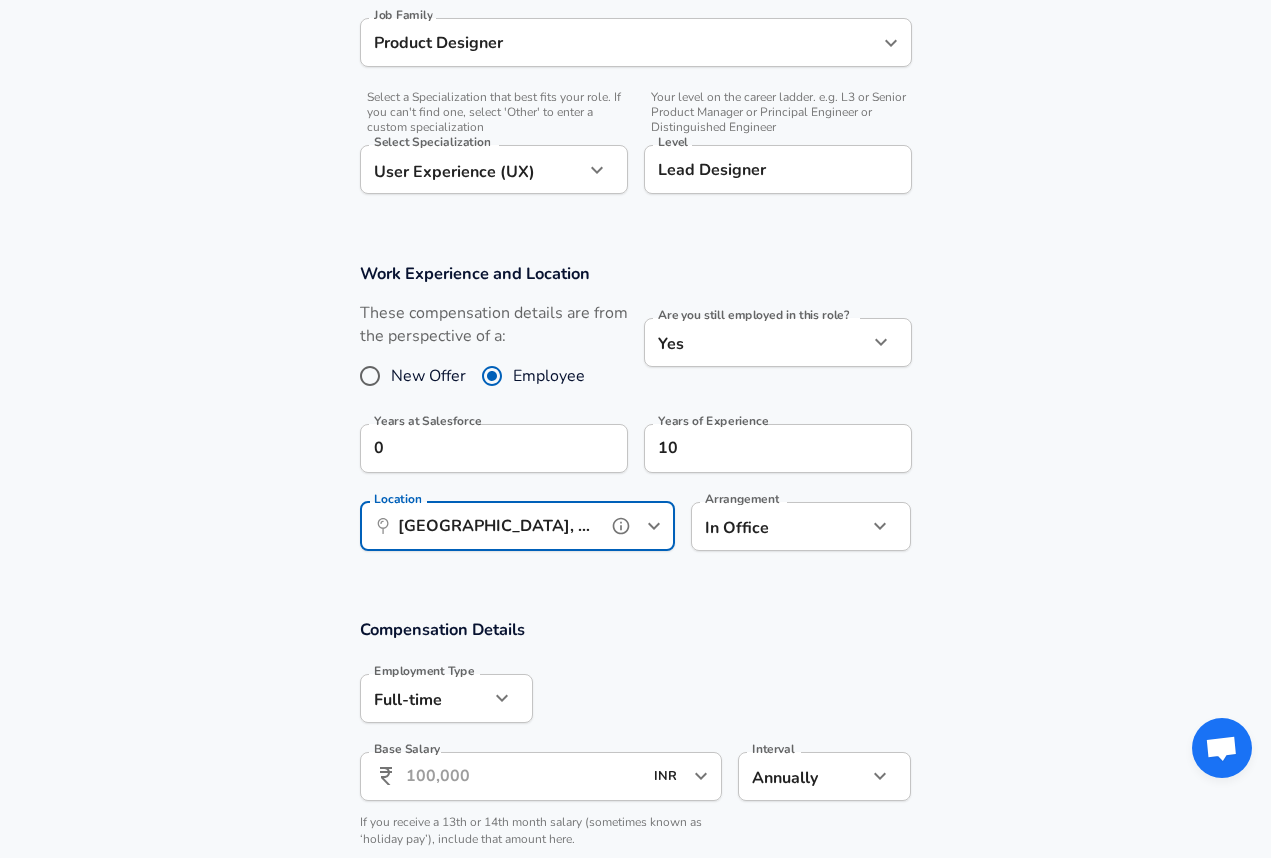 type on "[GEOGRAPHIC_DATA], [GEOGRAPHIC_DATA], [GEOGRAPHIC_DATA]" 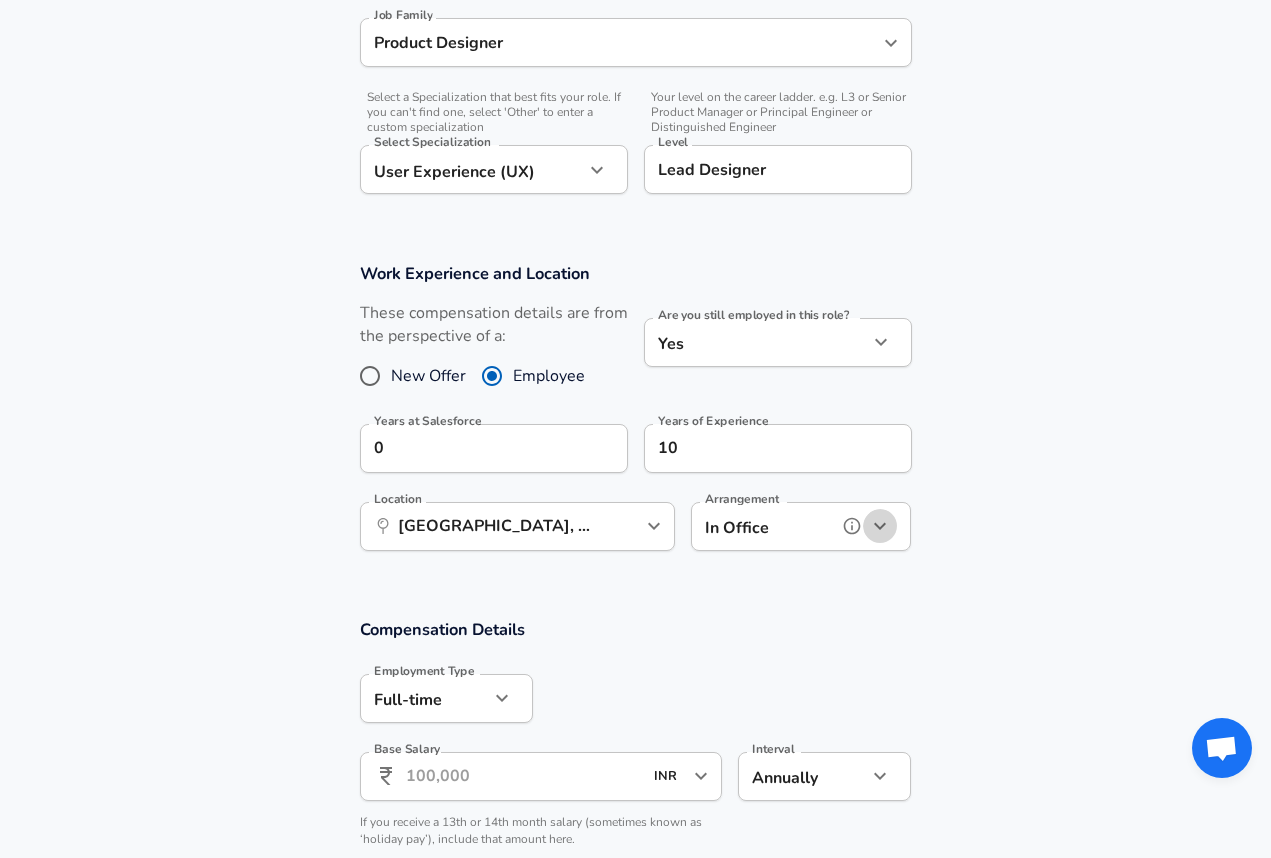 click 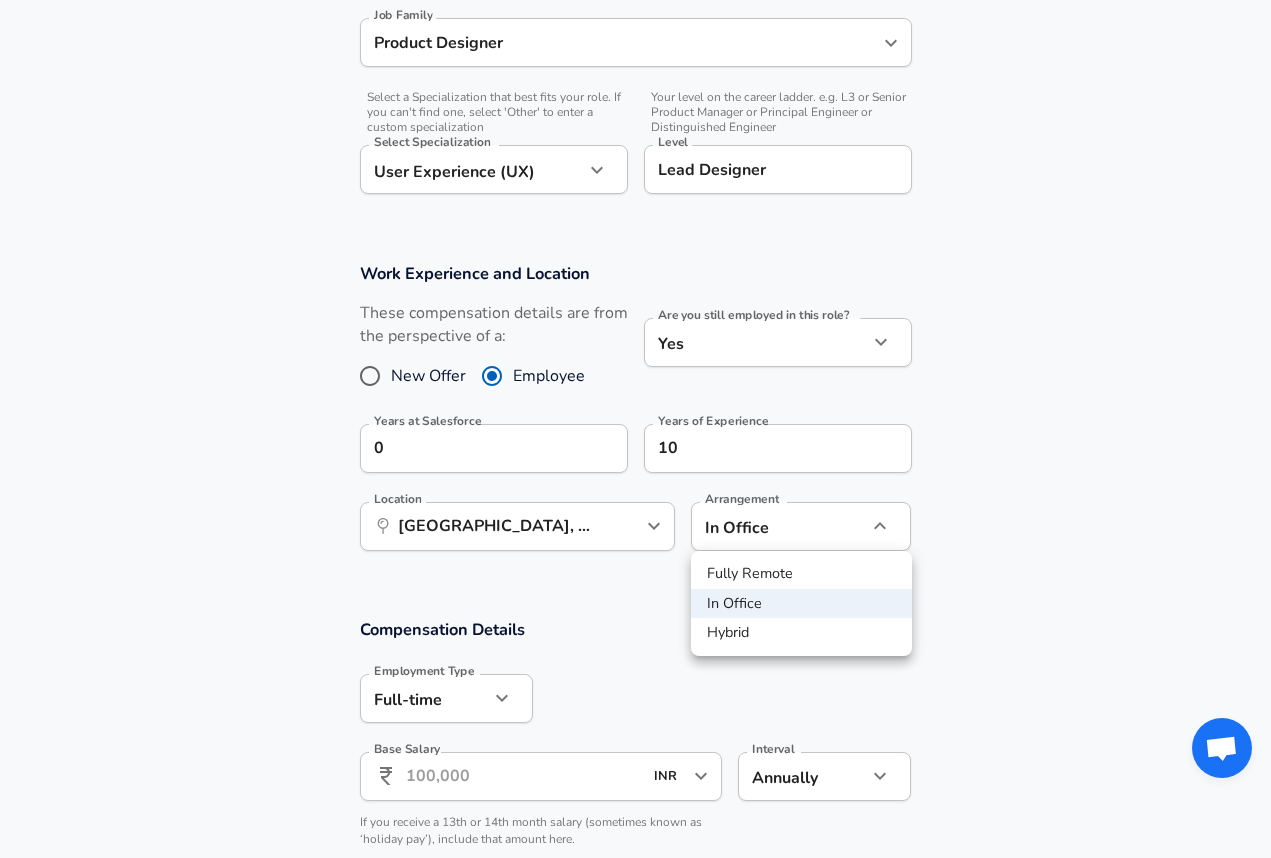click on "Hybrid" at bounding box center [801, 633] 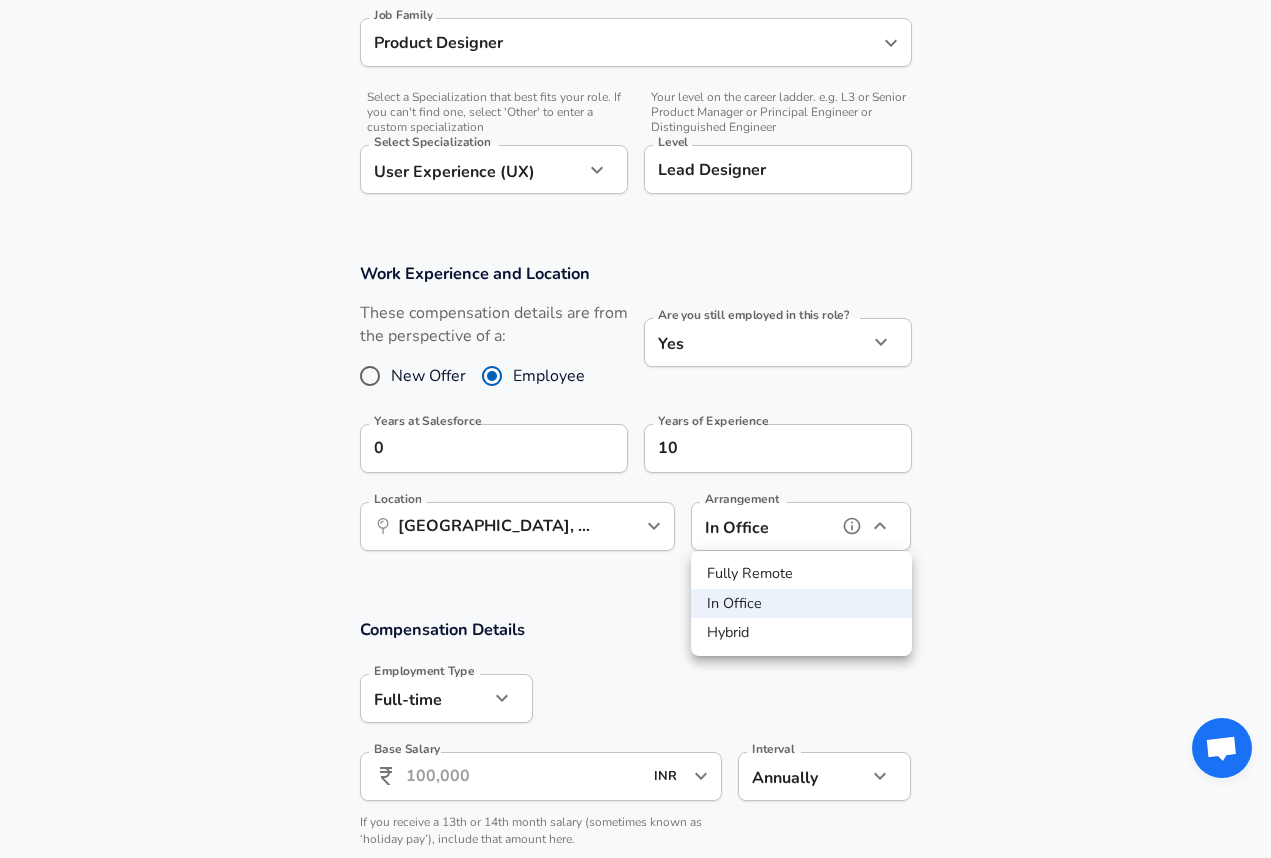 type on "hybrid" 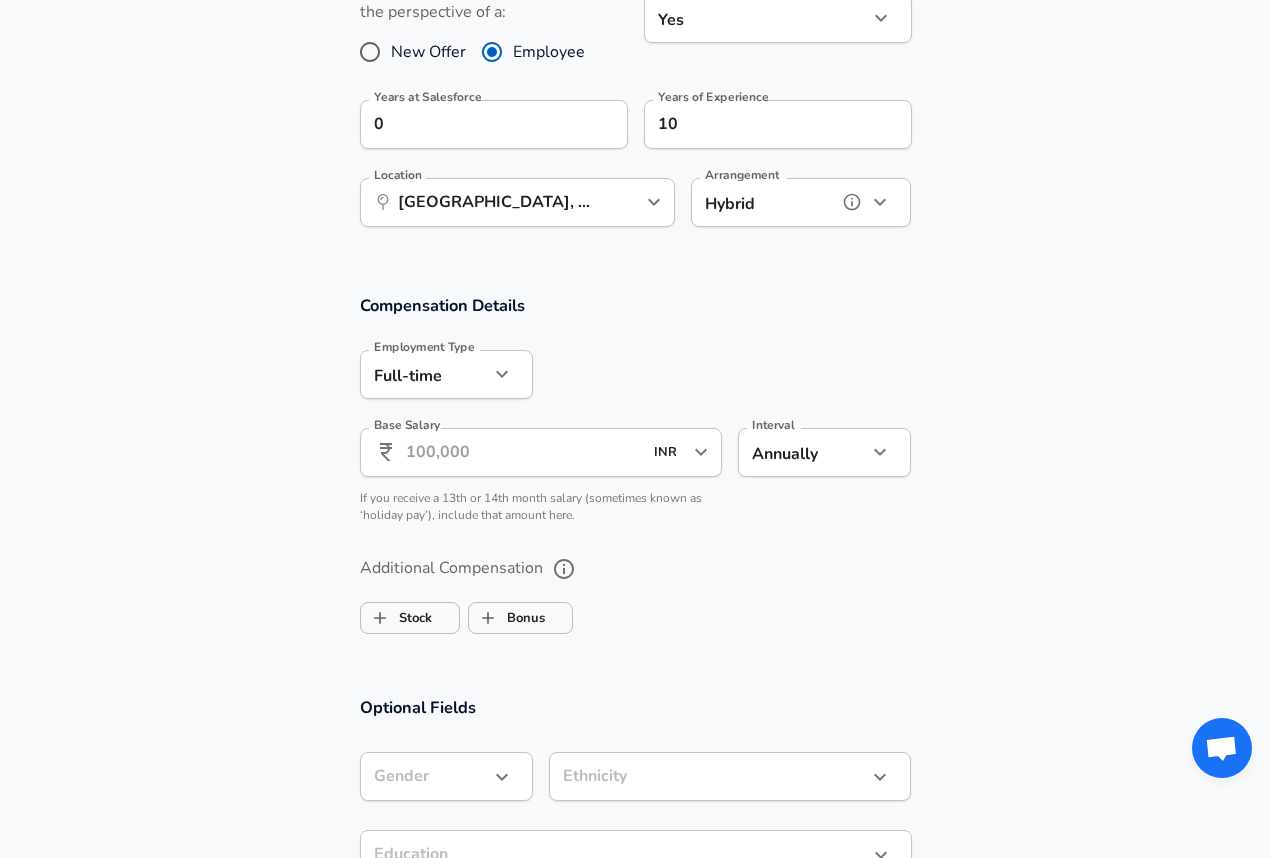 scroll, scrollTop: 991, scrollLeft: 0, axis: vertical 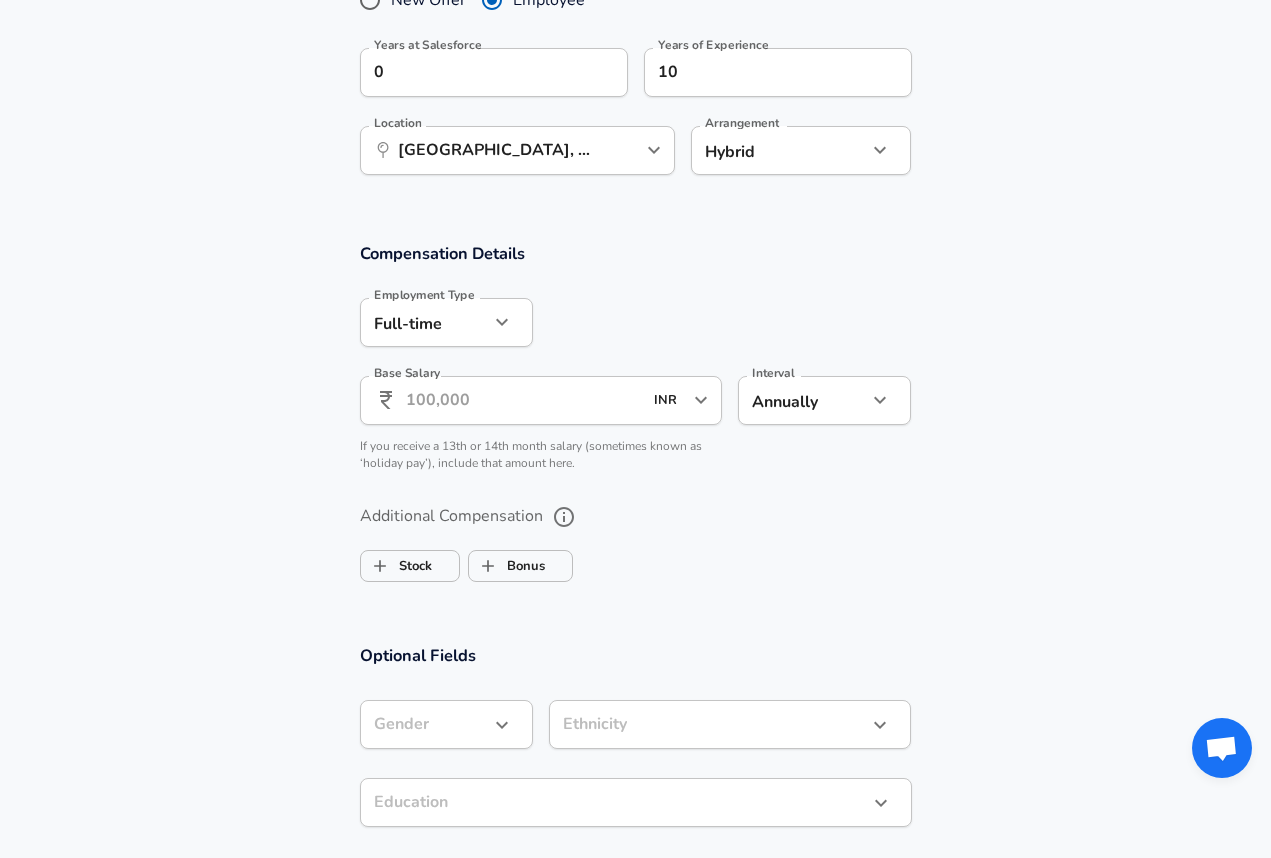 click on "Base Salary" at bounding box center (524, 400) 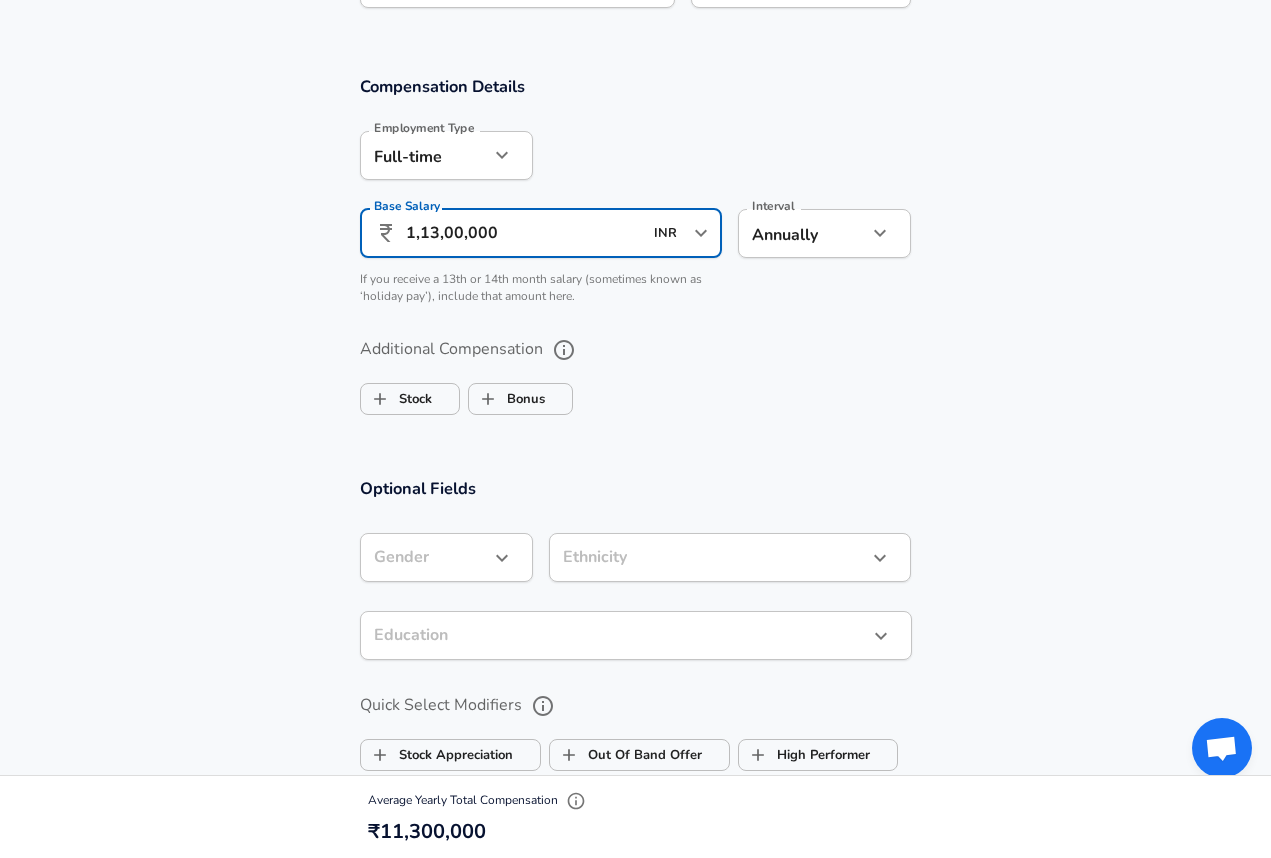scroll, scrollTop: 1164, scrollLeft: 0, axis: vertical 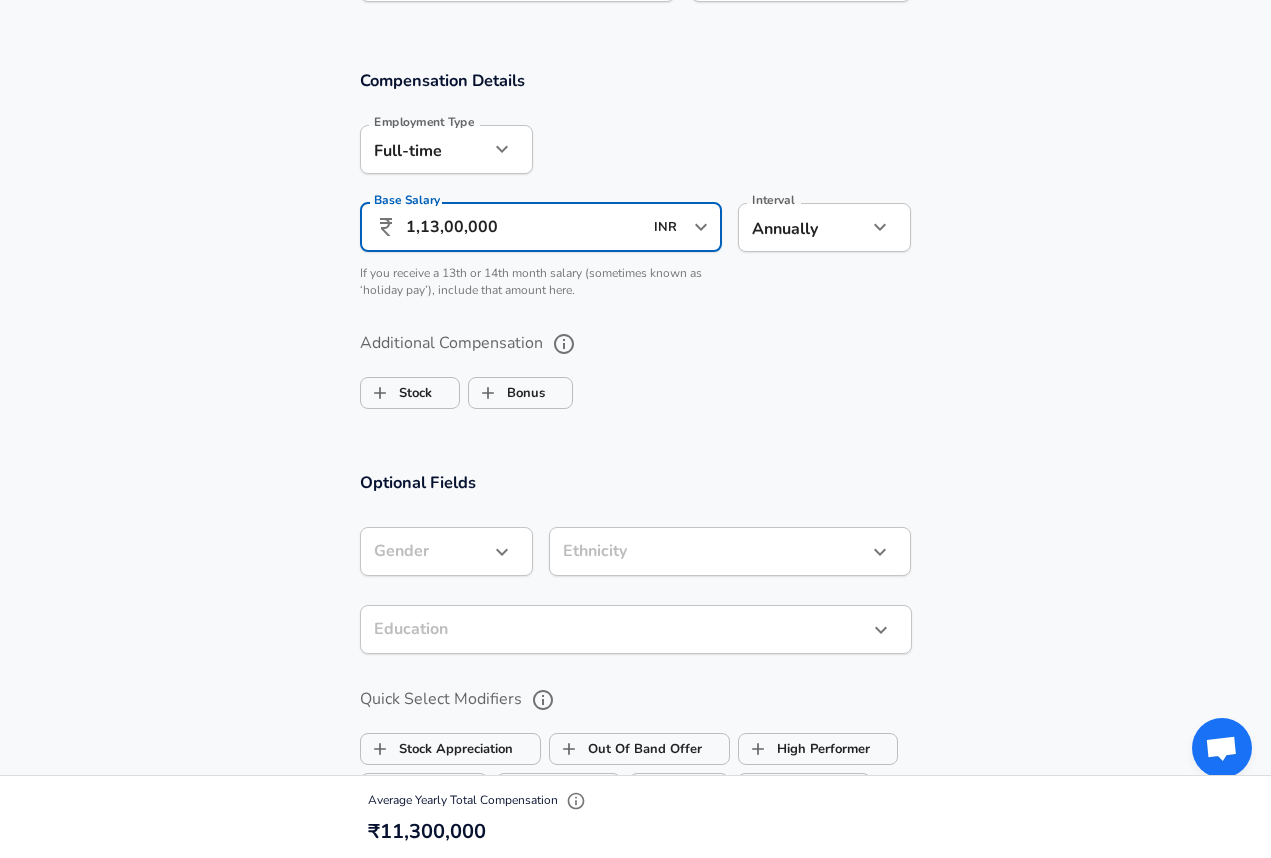 drag, startPoint x: 541, startPoint y: 235, endPoint x: 359, endPoint y: 206, distance: 184.29596 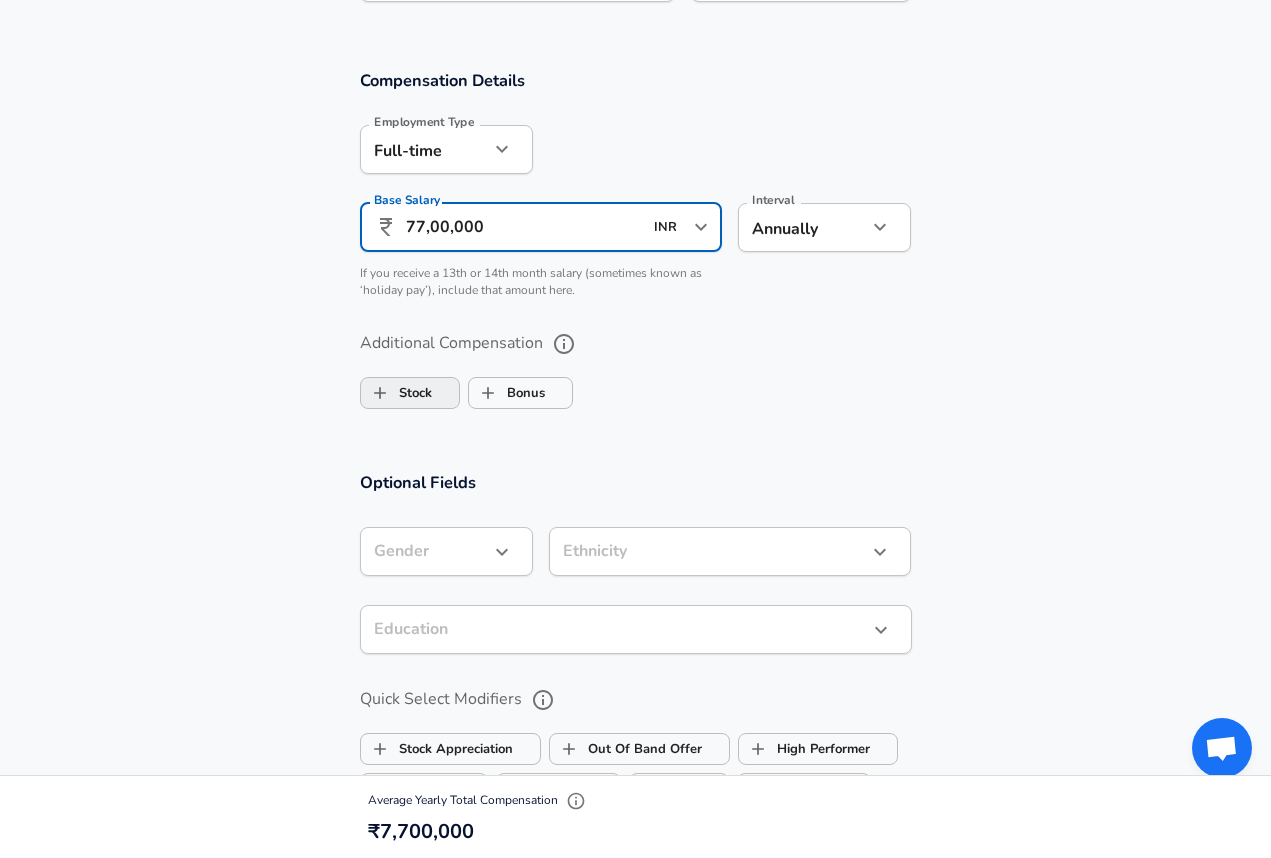 type on "77,00,000" 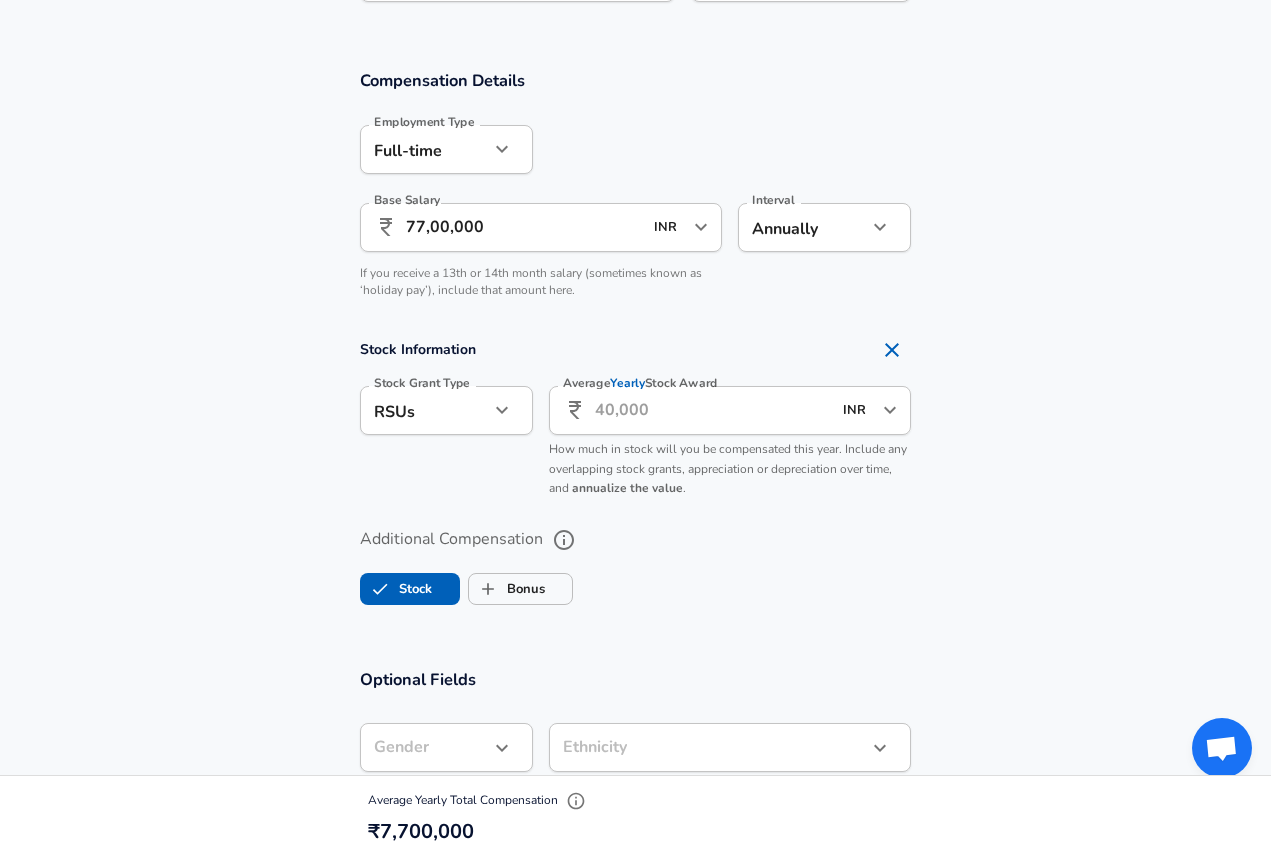 click 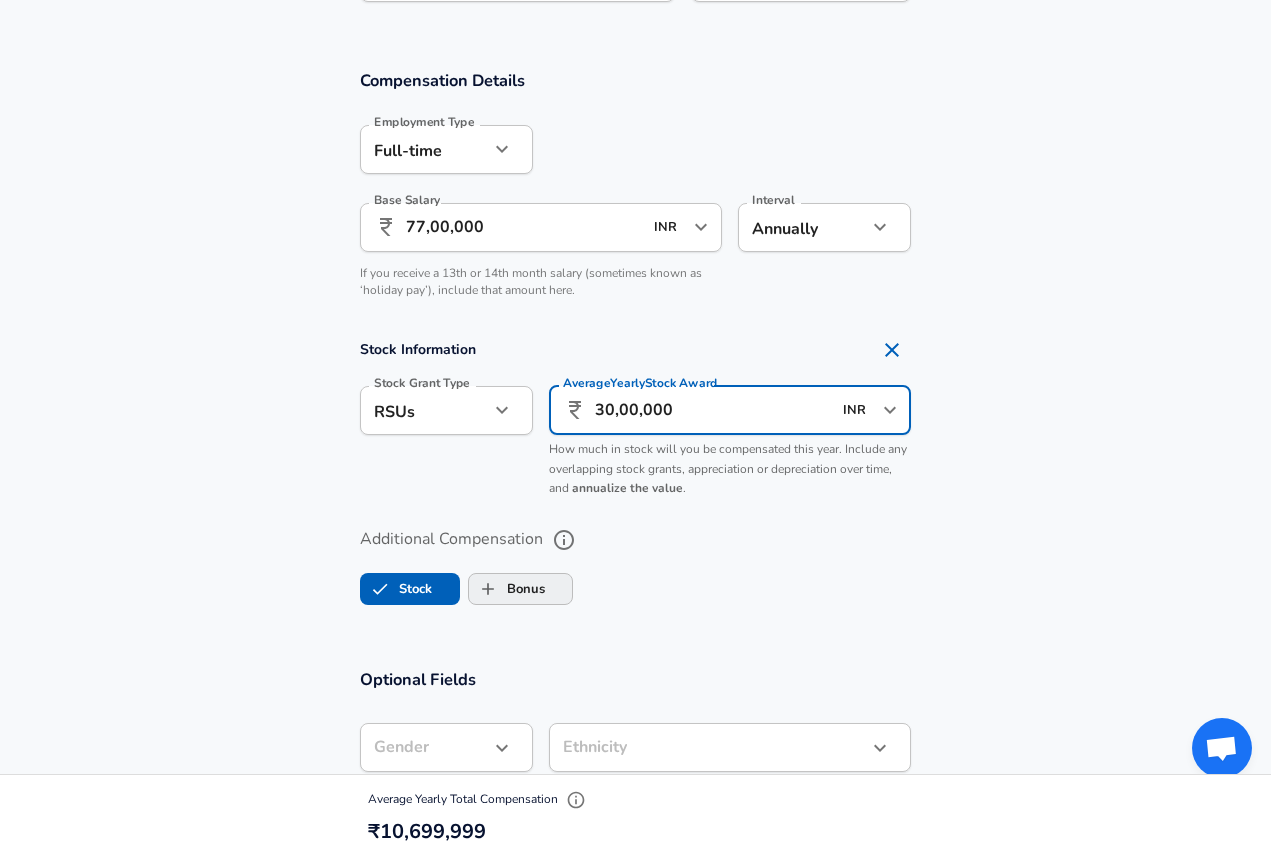 type on "30,00,000" 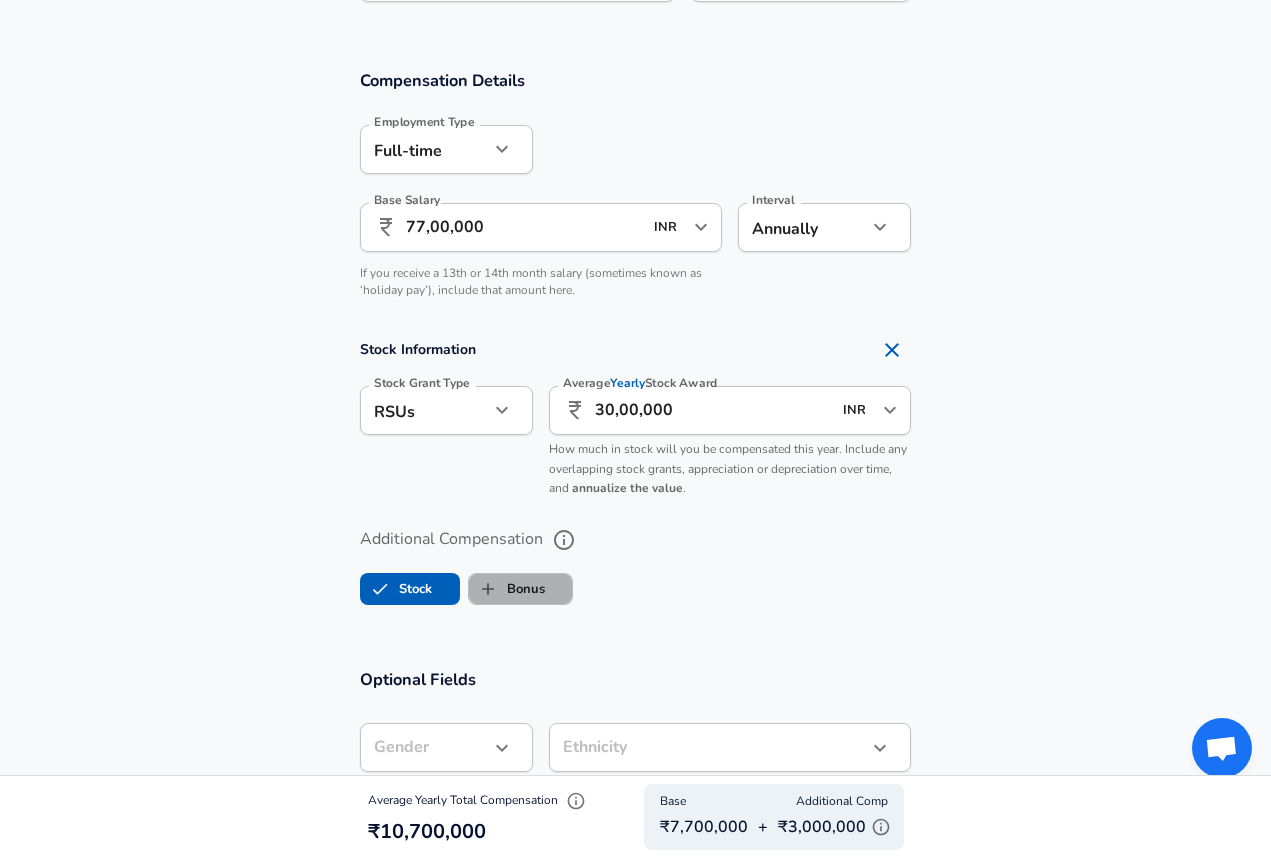 click on "Bonus" at bounding box center [507, 589] 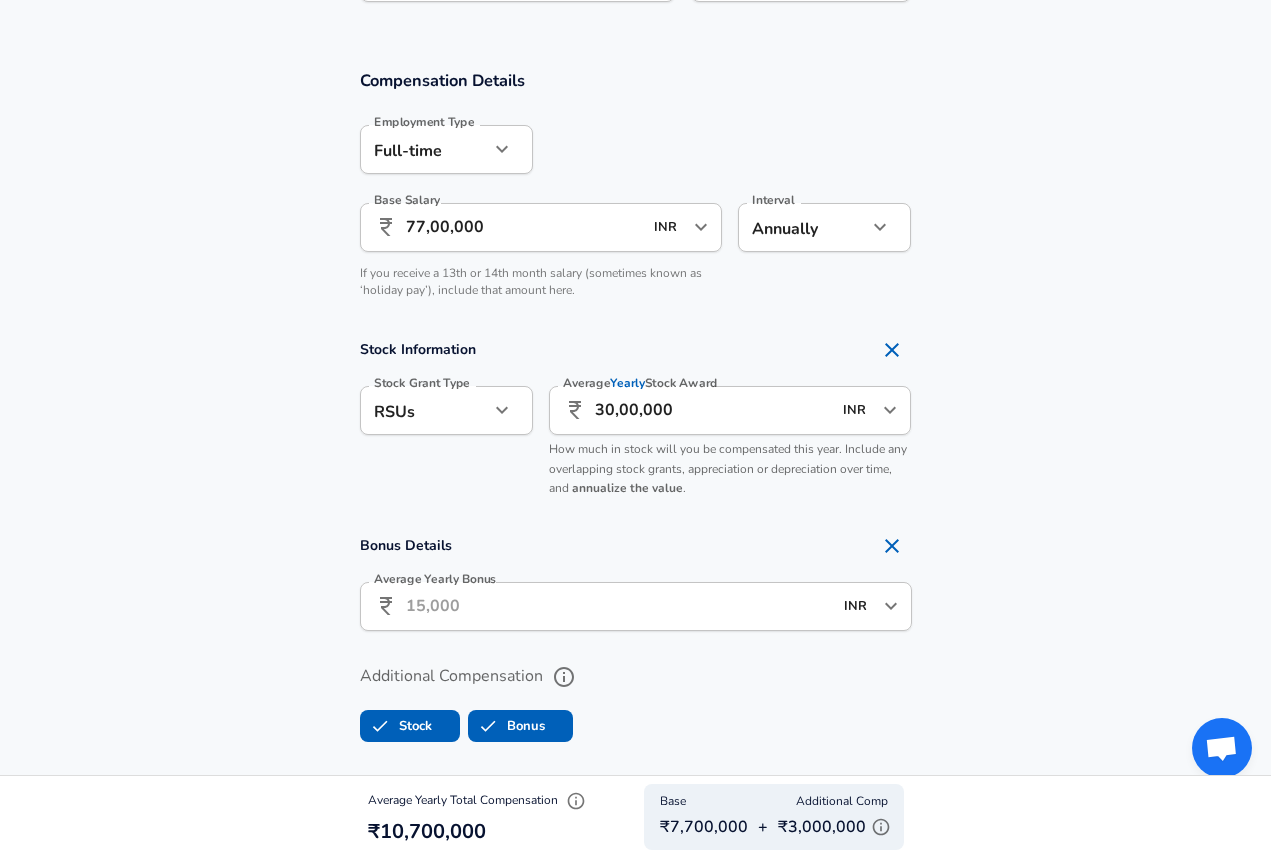type 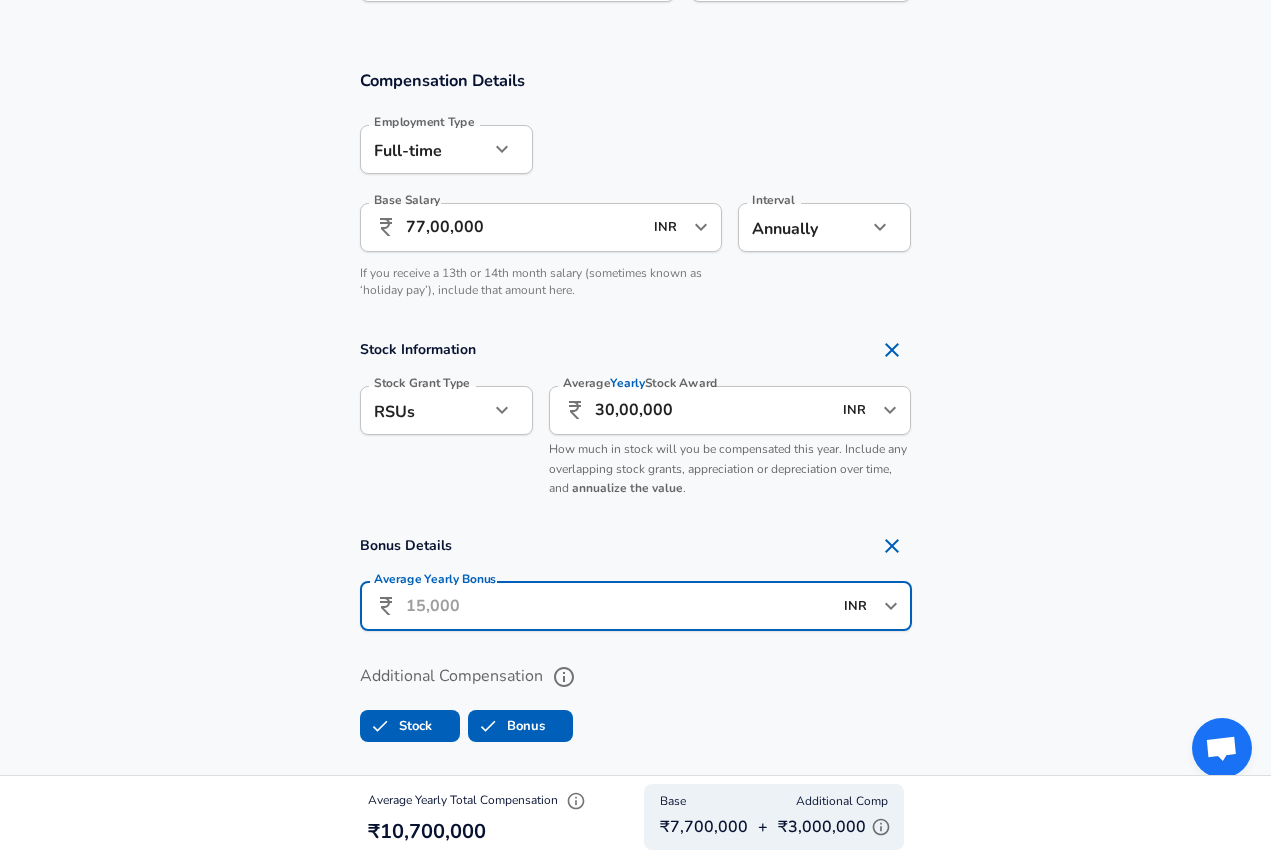 click on "Average Yearly Bonus" at bounding box center [619, 606] 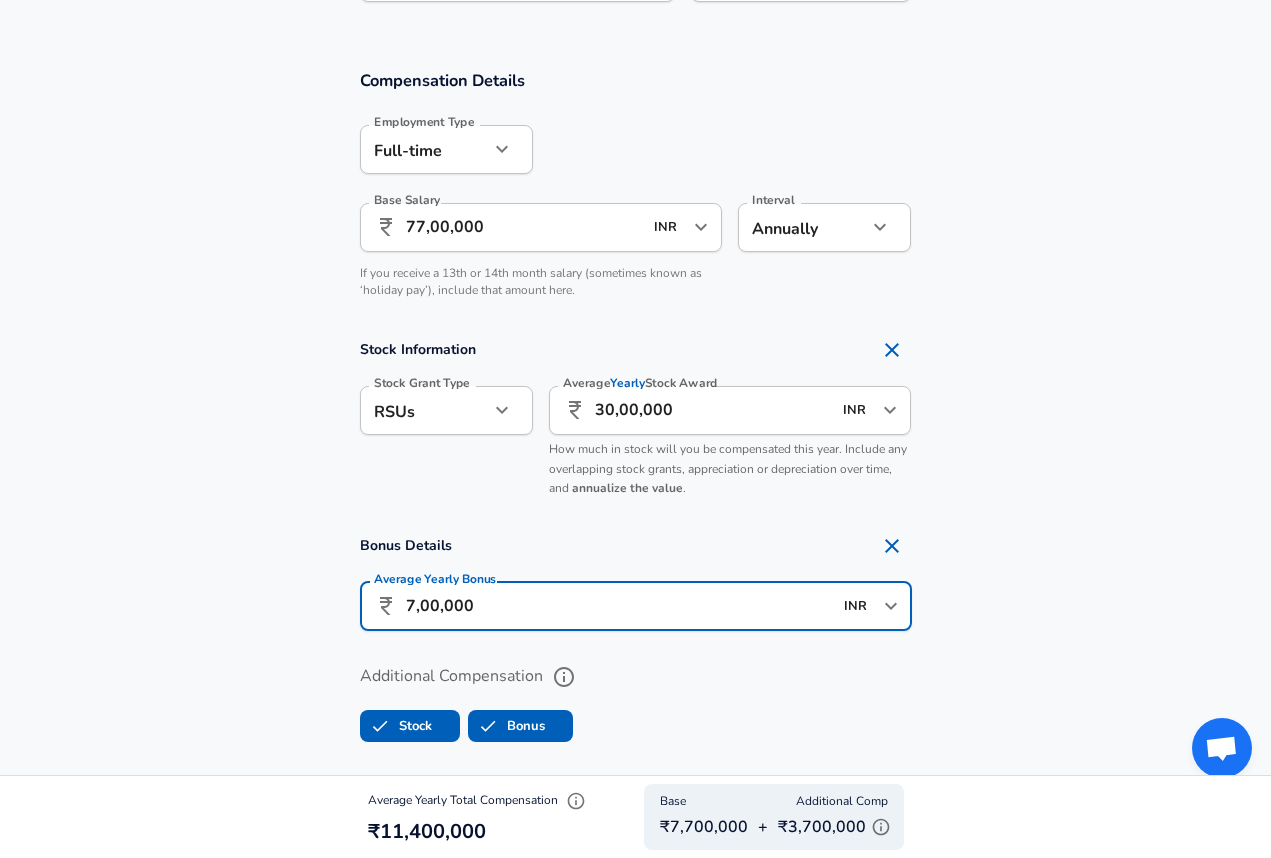 type on "7,00,000" 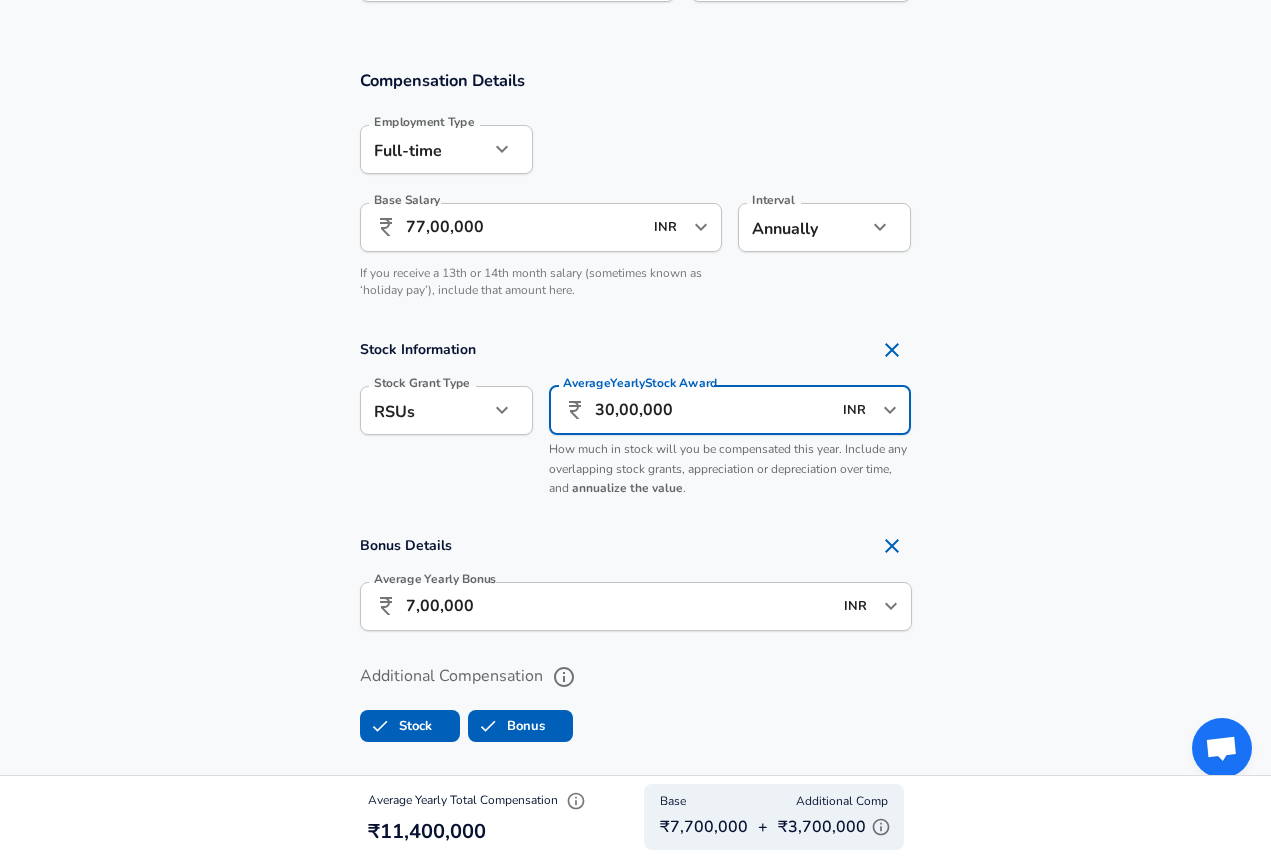 click on "30,00,000" at bounding box center (713, 410) 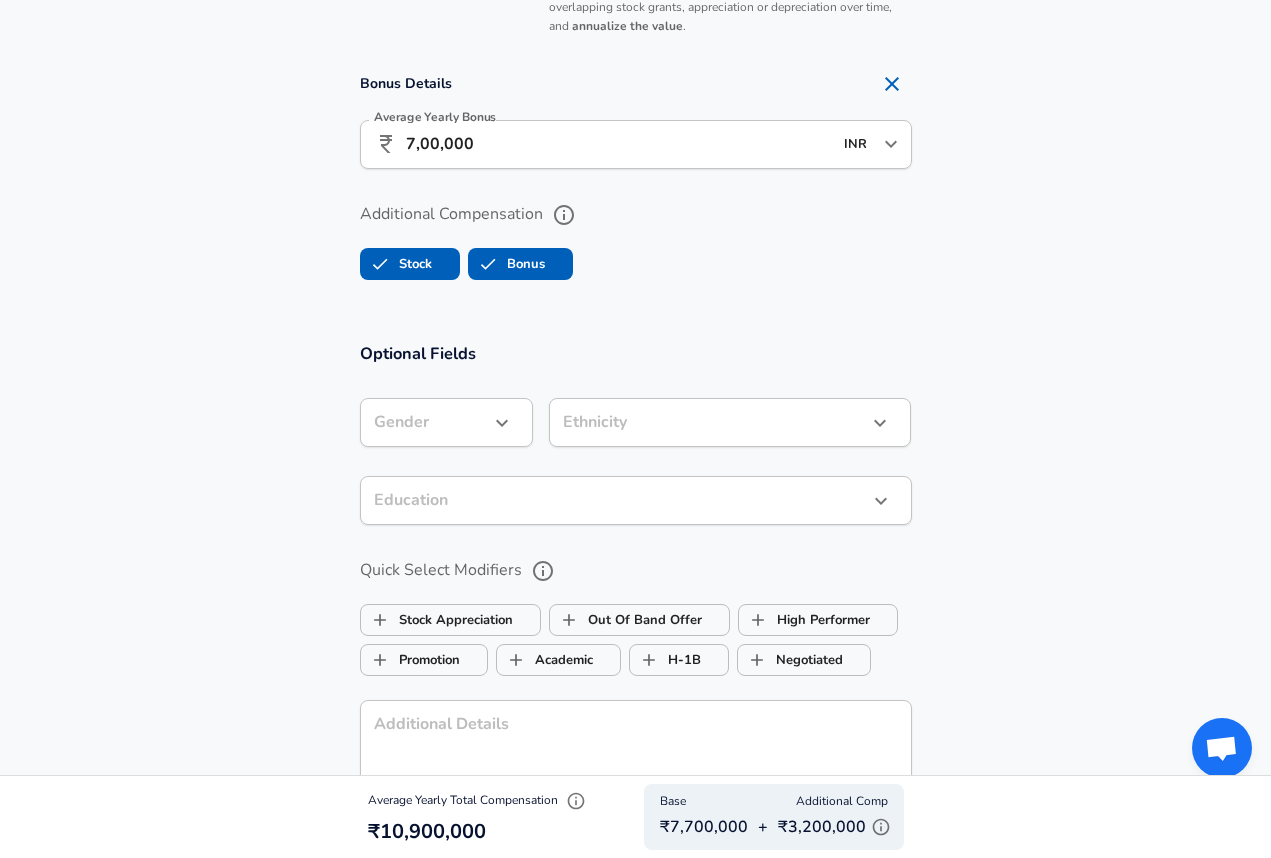 scroll, scrollTop: 1641, scrollLeft: 0, axis: vertical 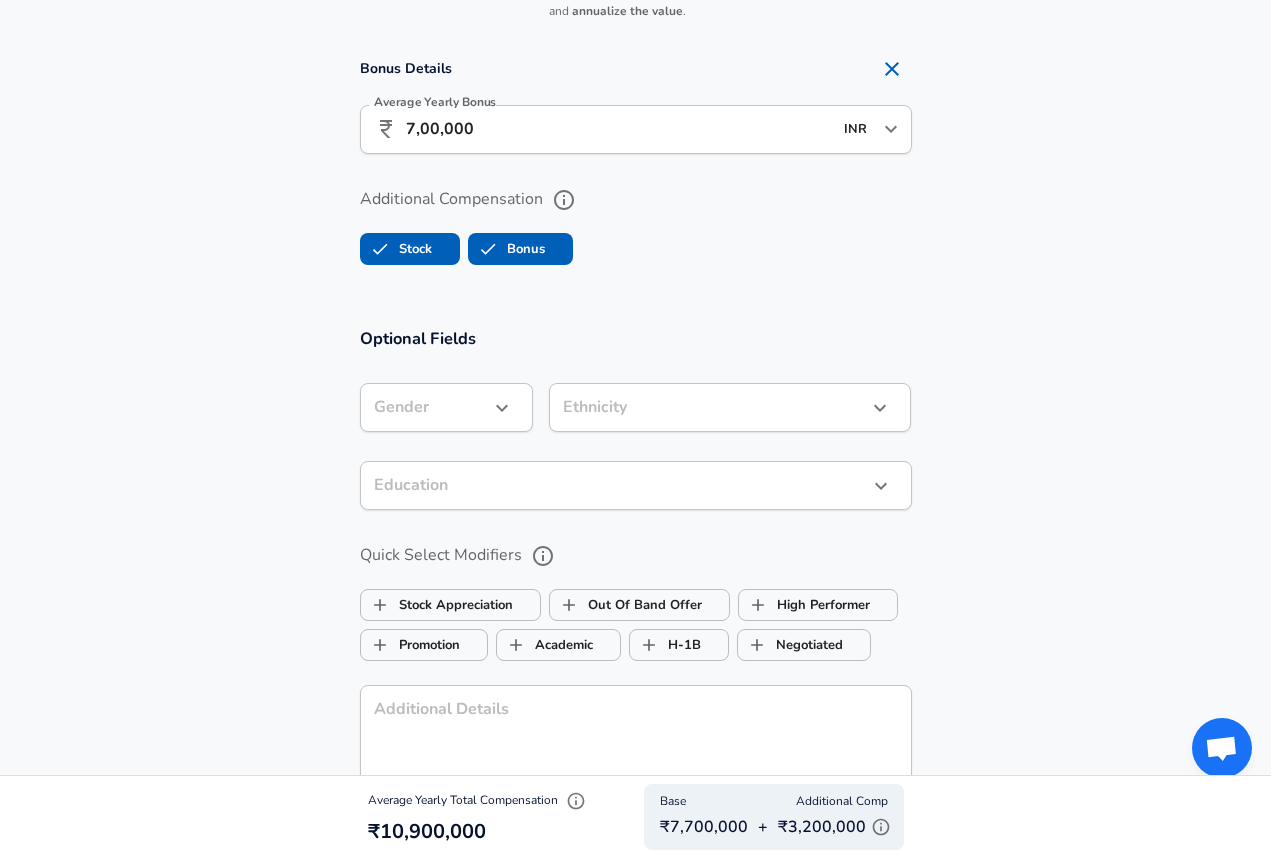 type on "25,00,000" 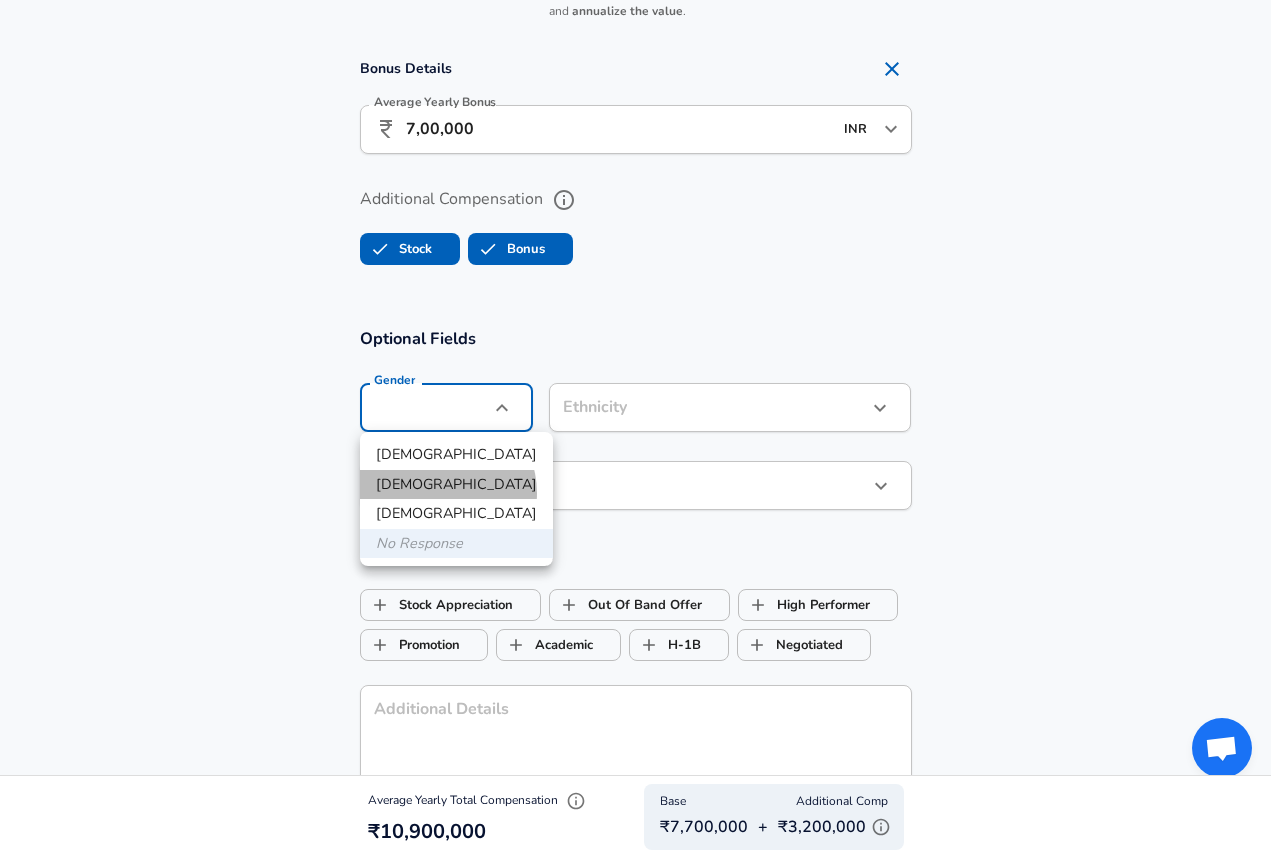 click on "[DEMOGRAPHIC_DATA]" at bounding box center (456, 485) 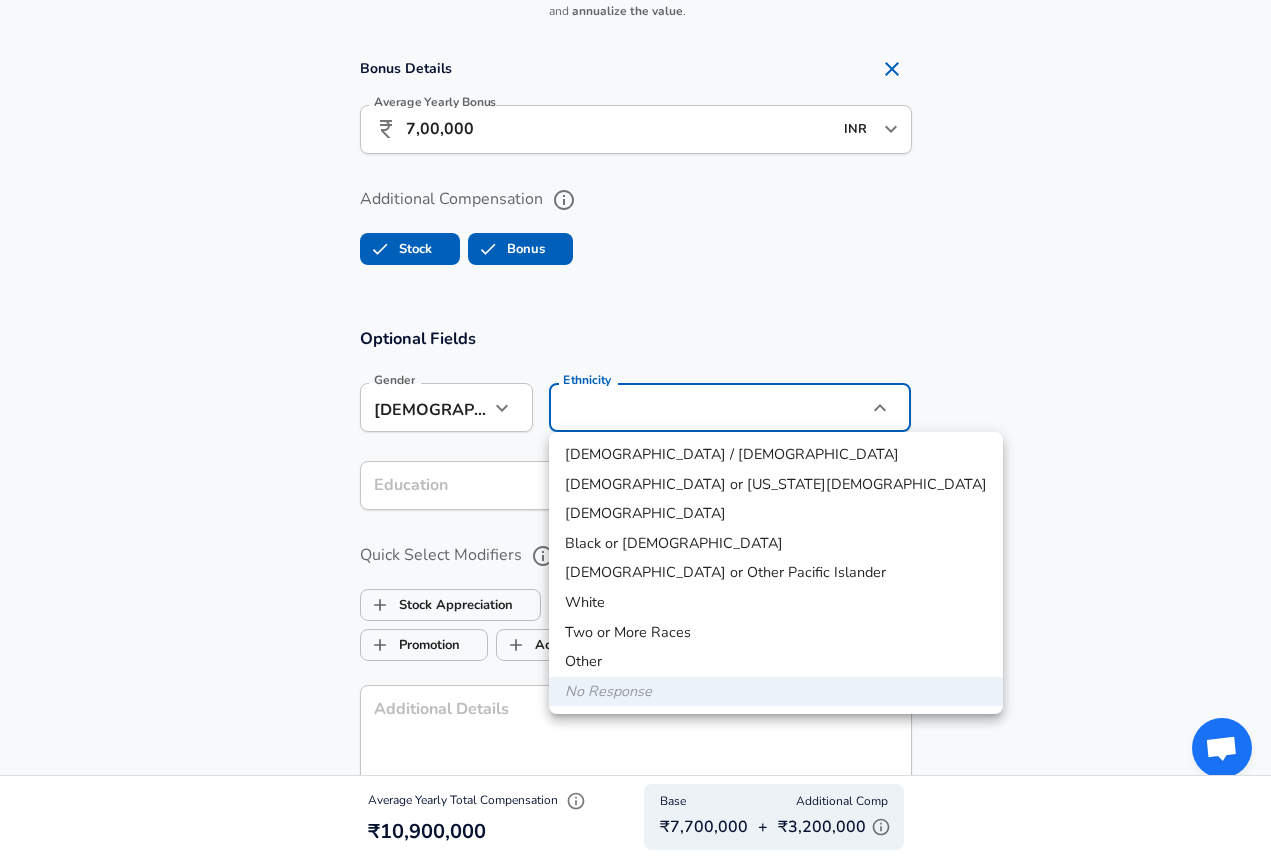 click on "Restart Add Your Salary Upload your offer letter   to verify your submission Enhance Privacy and Anonymity No Automatically hides specific fields until there are enough submissions to safely display the full details.   More Details Based on your submission and the data points that we have already collected, we will automatically hide and anonymize specific fields if there aren't enough data points to remain sufficiently anonymous. Company & Title Information   Enter the company you received your offer from Company Salesforce Company   Select the title that closest resembles your official title. This should be similar to the title that was present on your offer letter. Title Product Designer Title Job Family Product Designer Job Family   Select a Specialization that best fits your role. If you can't find one, select 'Other' to enter a custom specialization Select Specialization User Experience (UX) User Experience (UX) Select Specialization   Level Lead Designer Level Work Experience and Location New Offer Yes" at bounding box center (635, -1212) 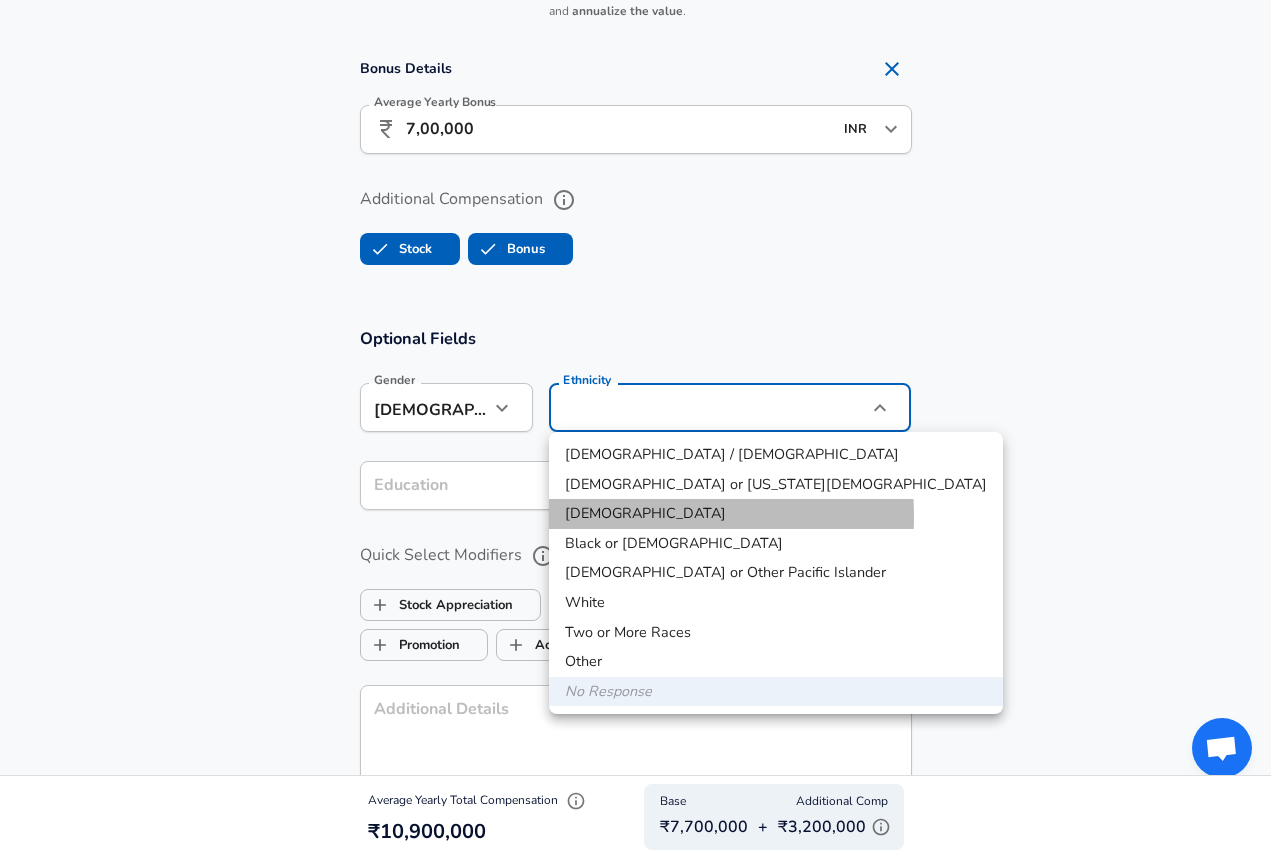 click on "[DEMOGRAPHIC_DATA]" at bounding box center [776, 514] 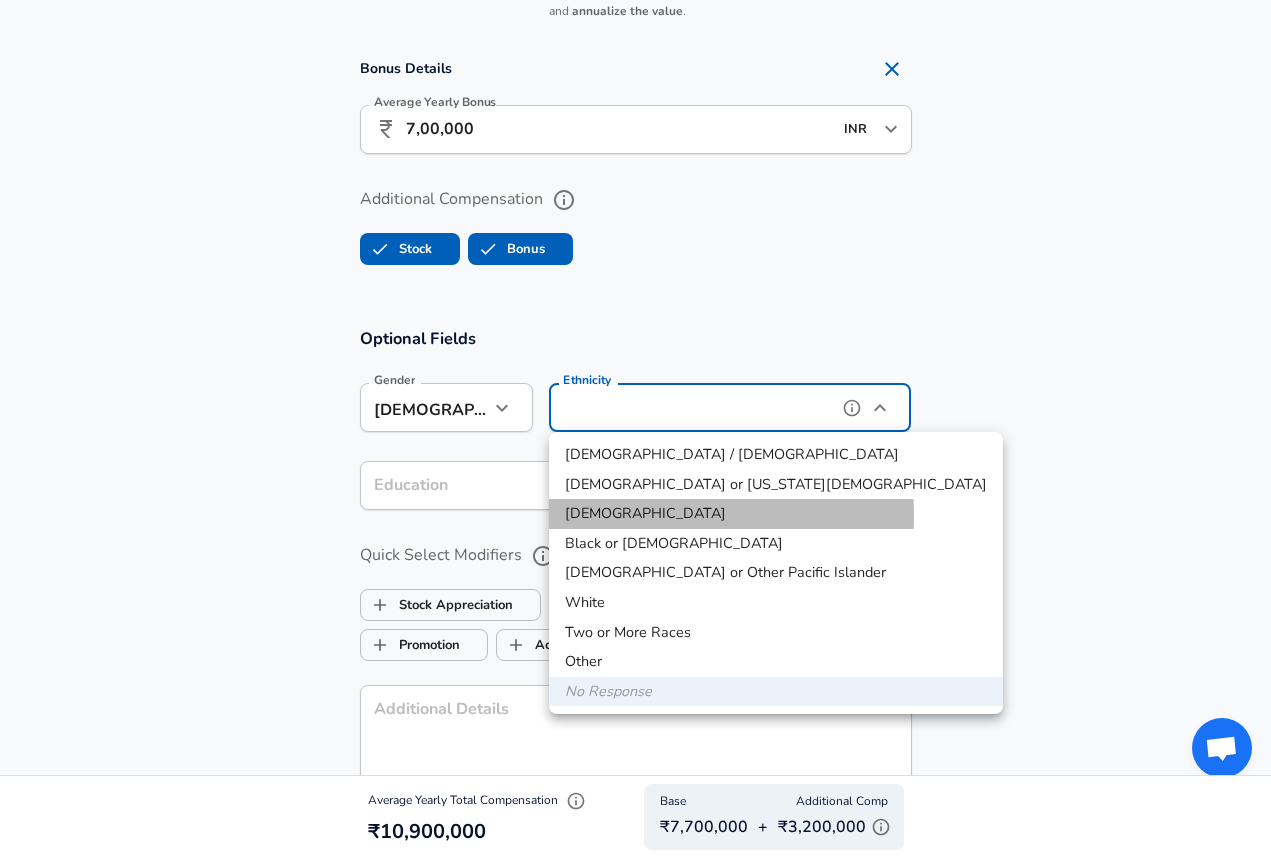 type on "[DEMOGRAPHIC_DATA]" 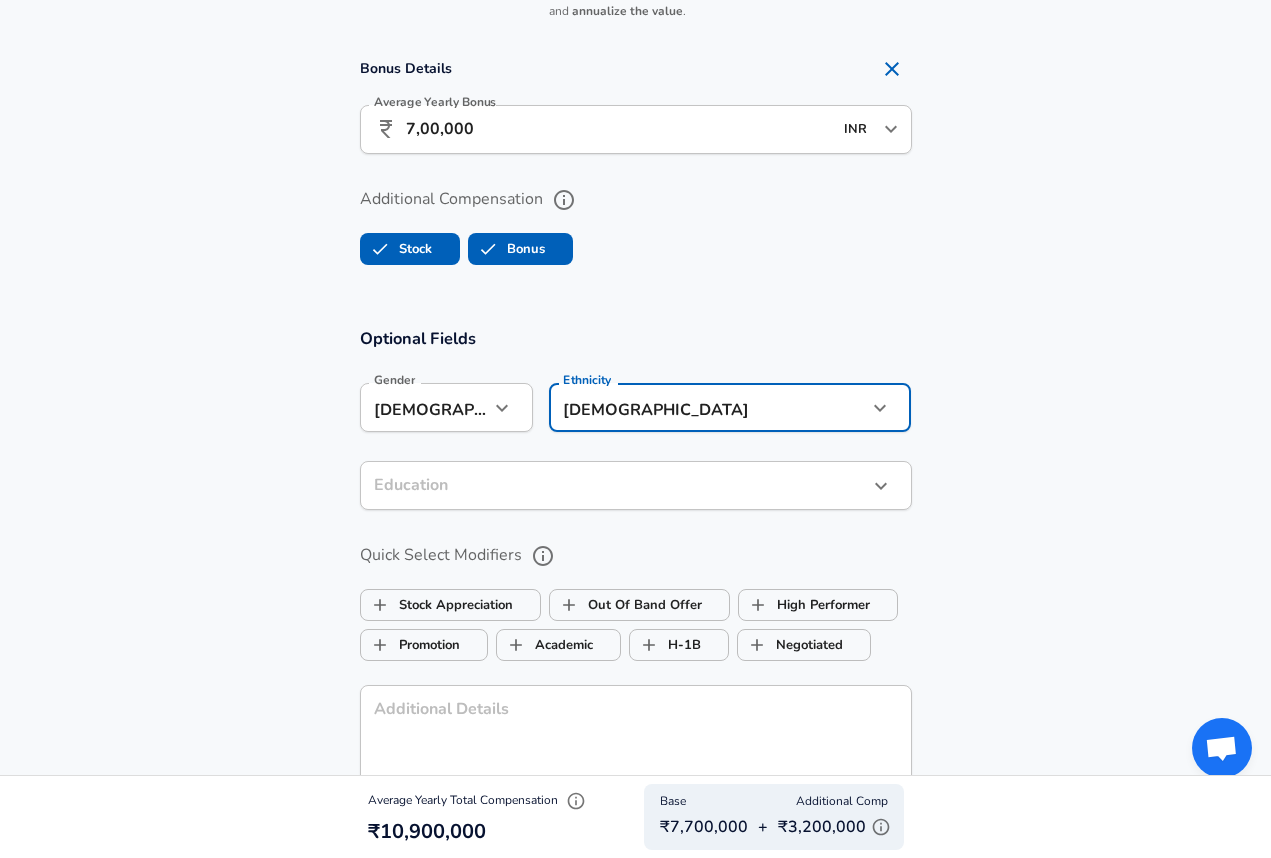 click on "Restart Add Your Salary Upload your offer letter   to verify your submission Enhance Privacy and Anonymity No Automatically hides specific fields until there are enough submissions to safely display the full details.   More Details Based on your submission and the data points that we have already collected, we will automatically hide and anonymize specific fields if there aren't enough data points to remain sufficiently anonymous. Company & Title Information   Enter the company you received your offer from Company Salesforce Company   Select the title that closest resembles your official title. This should be similar to the title that was present on your offer letter. Title Product Designer Title Job Family Product Designer Job Family   Select a Specialization that best fits your role. If you can't find one, select 'Other' to enter a custom specialization Select Specialization User Experience (UX) User Experience (UX) Select Specialization   Level Lead Designer Level Work Experience and Location New Offer Yes" at bounding box center [635, -1212] 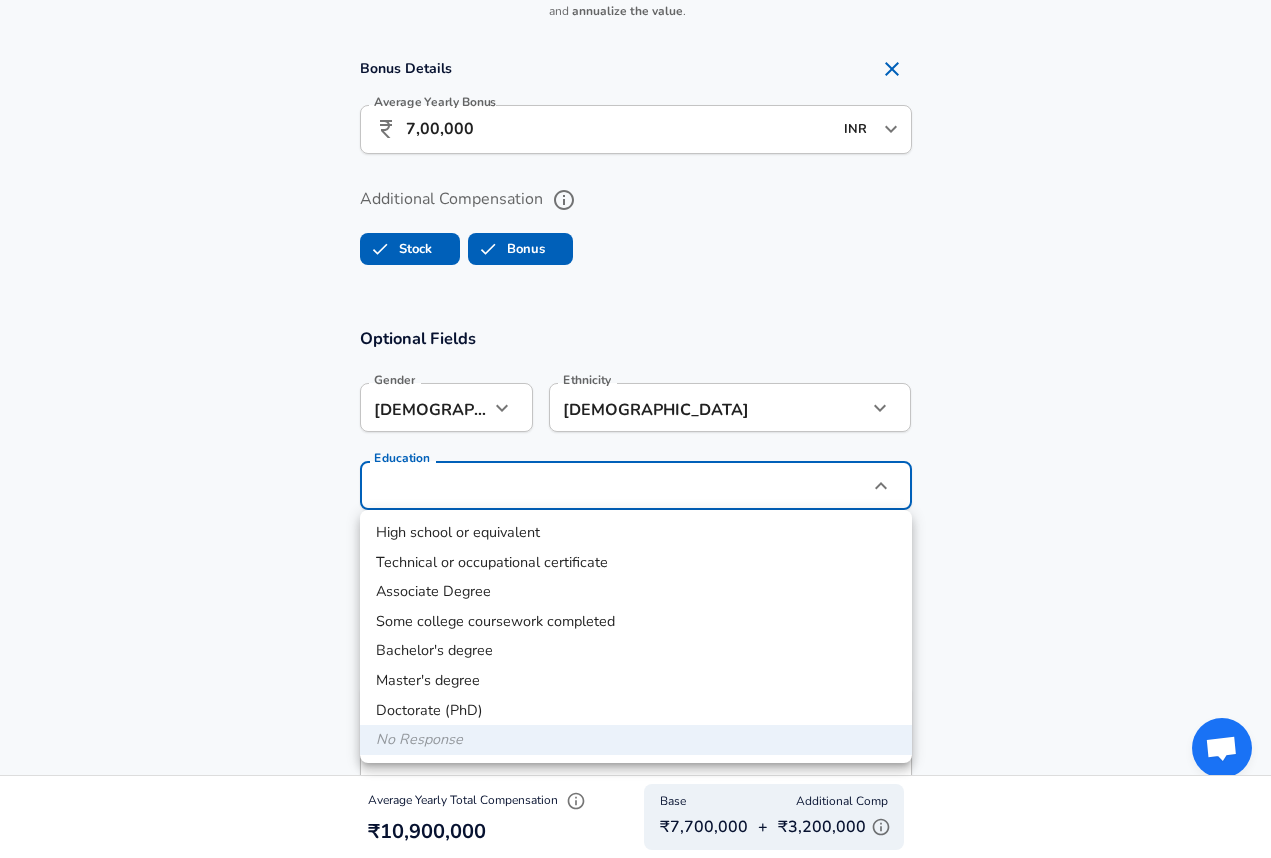 click on "Master's degree" at bounding box center [636, 681] 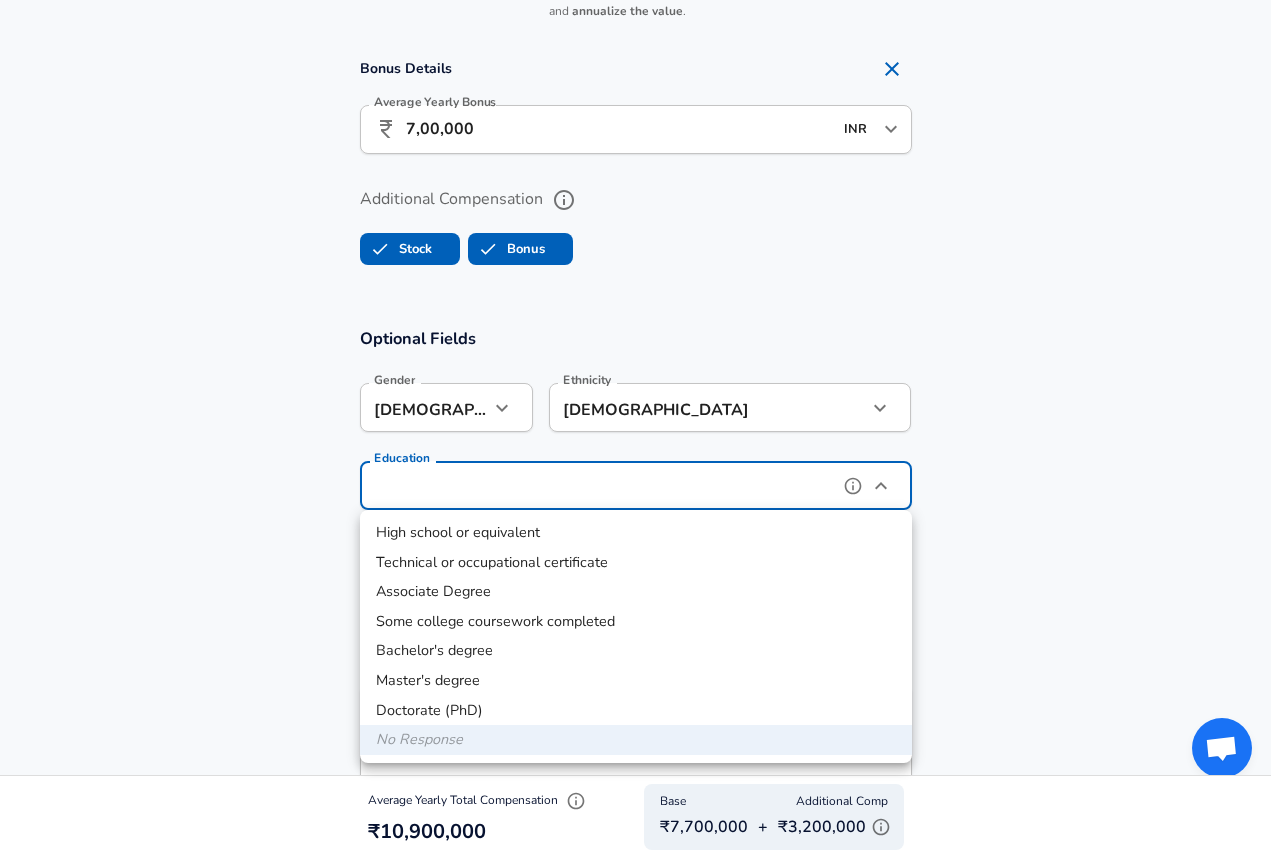 type on "Masters degree" 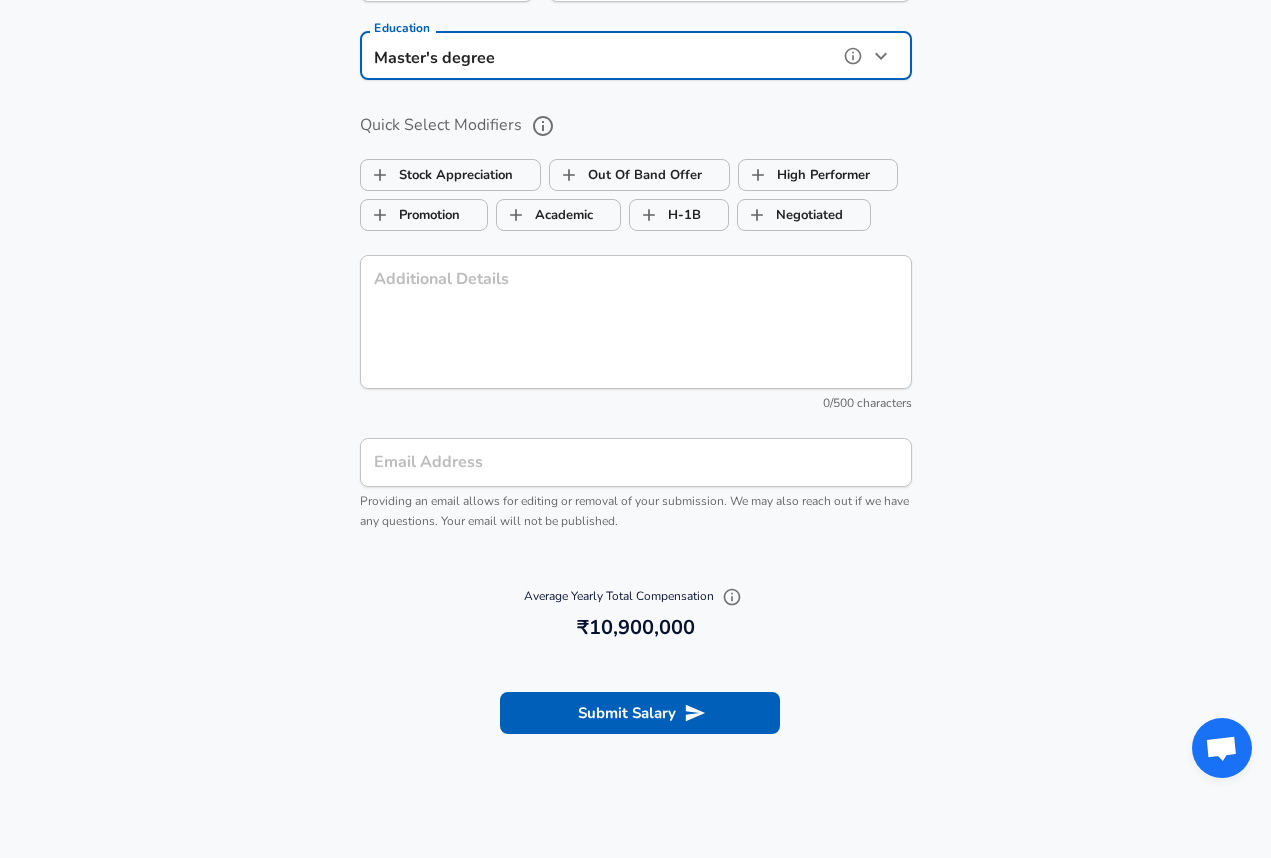 scroll, scrollTop: 2072, scrollLeft: 0, axis: vertical 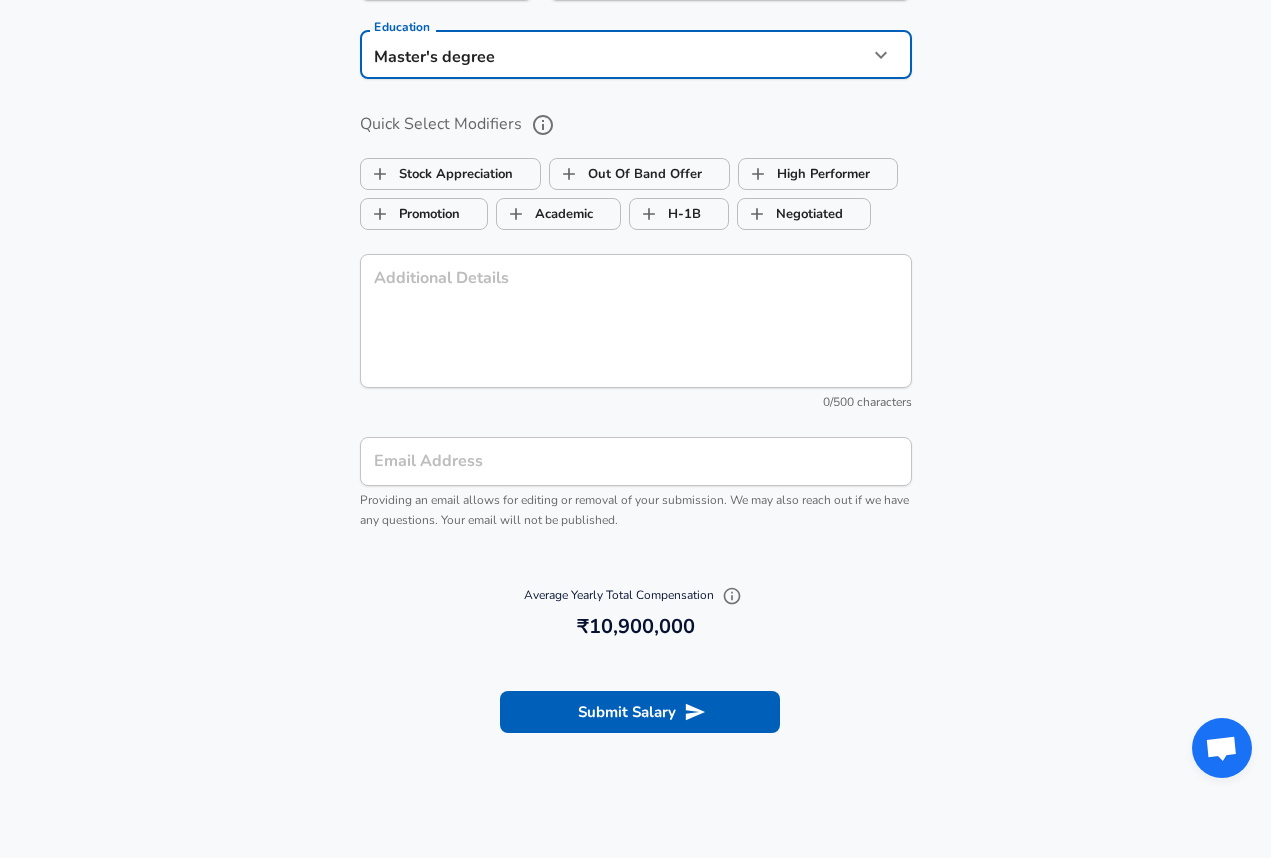 click on "Email Address" at bounding box center [636, 461] 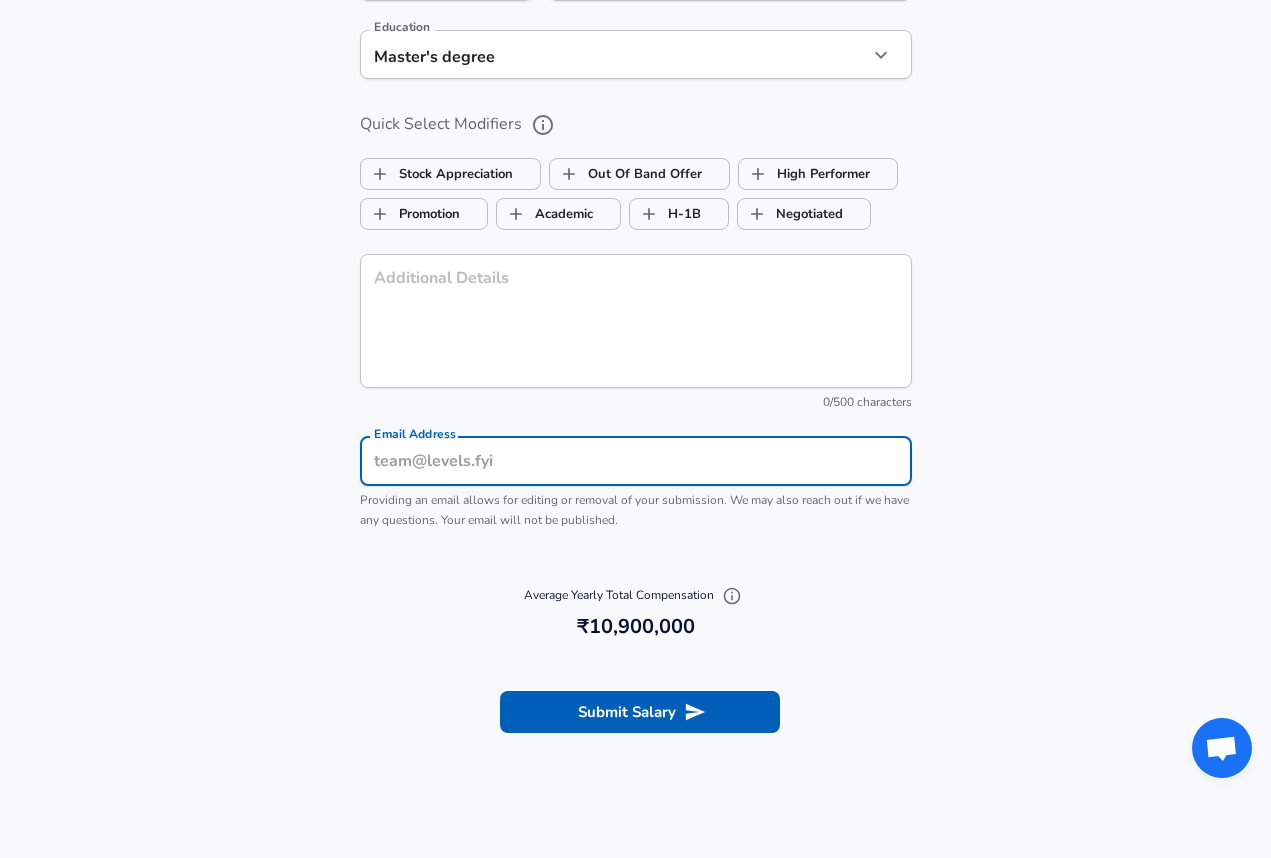 type on "[PERSON_NAME][EMAIL_ADDRESS][DOMAIN_NAME]" 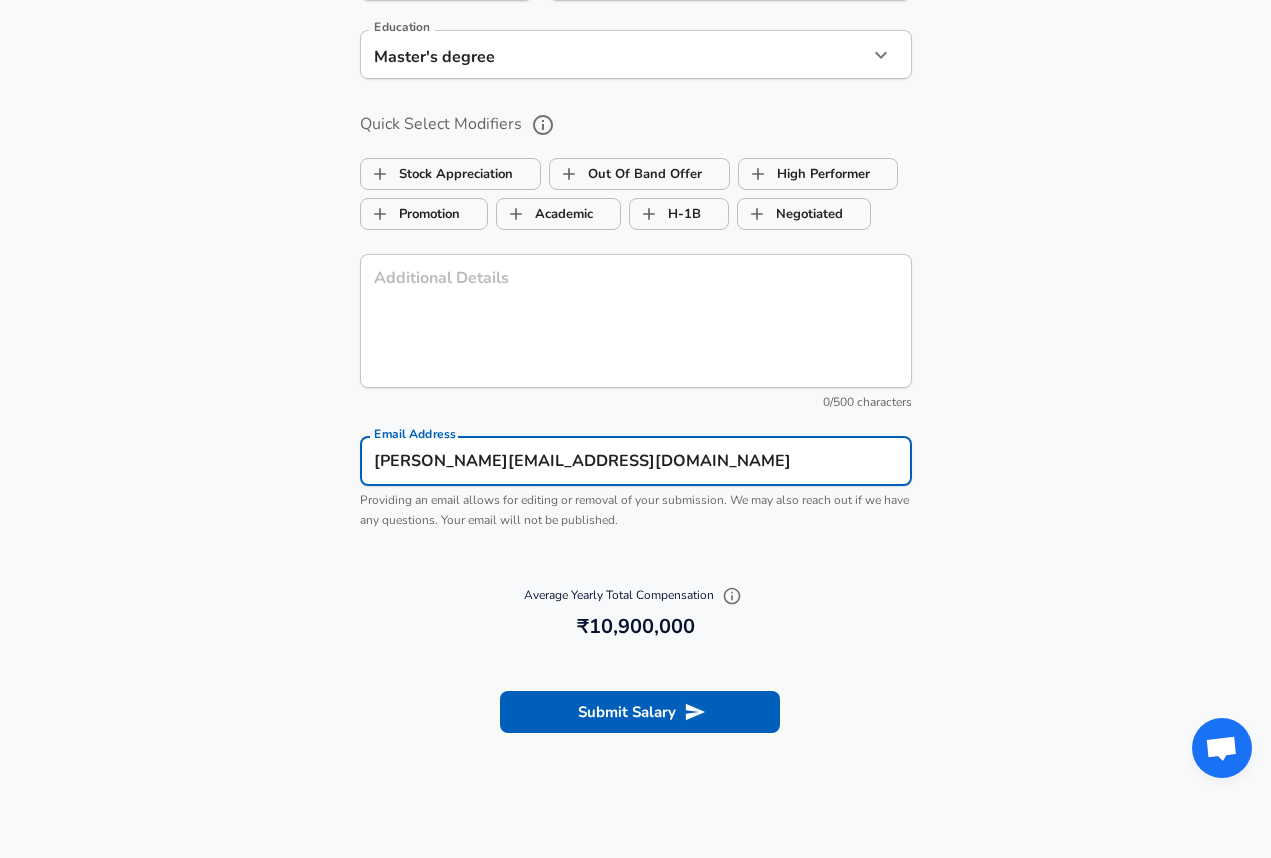 type on "[DEMOGRAPHIC_DATA]" 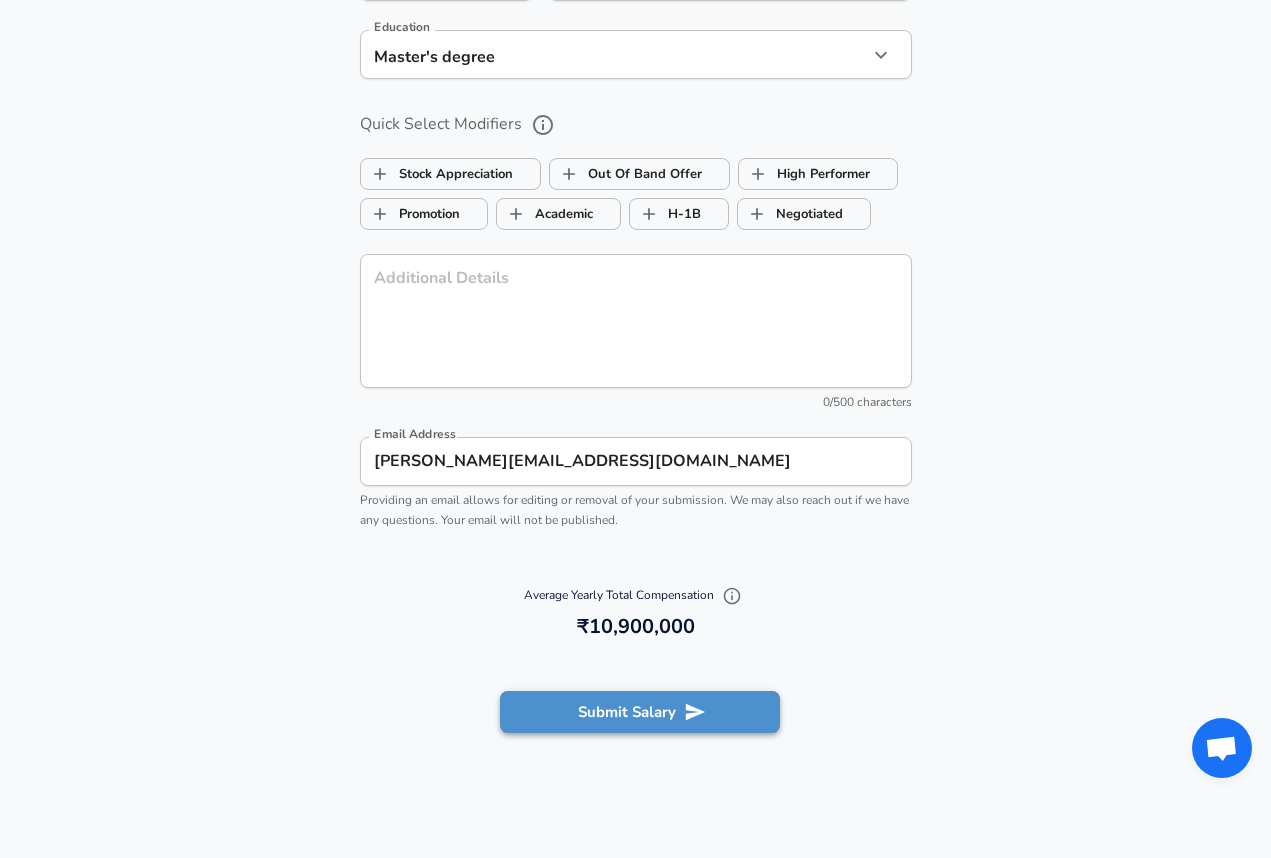 click on "Submit Salary" at bounding box center [640, 712] 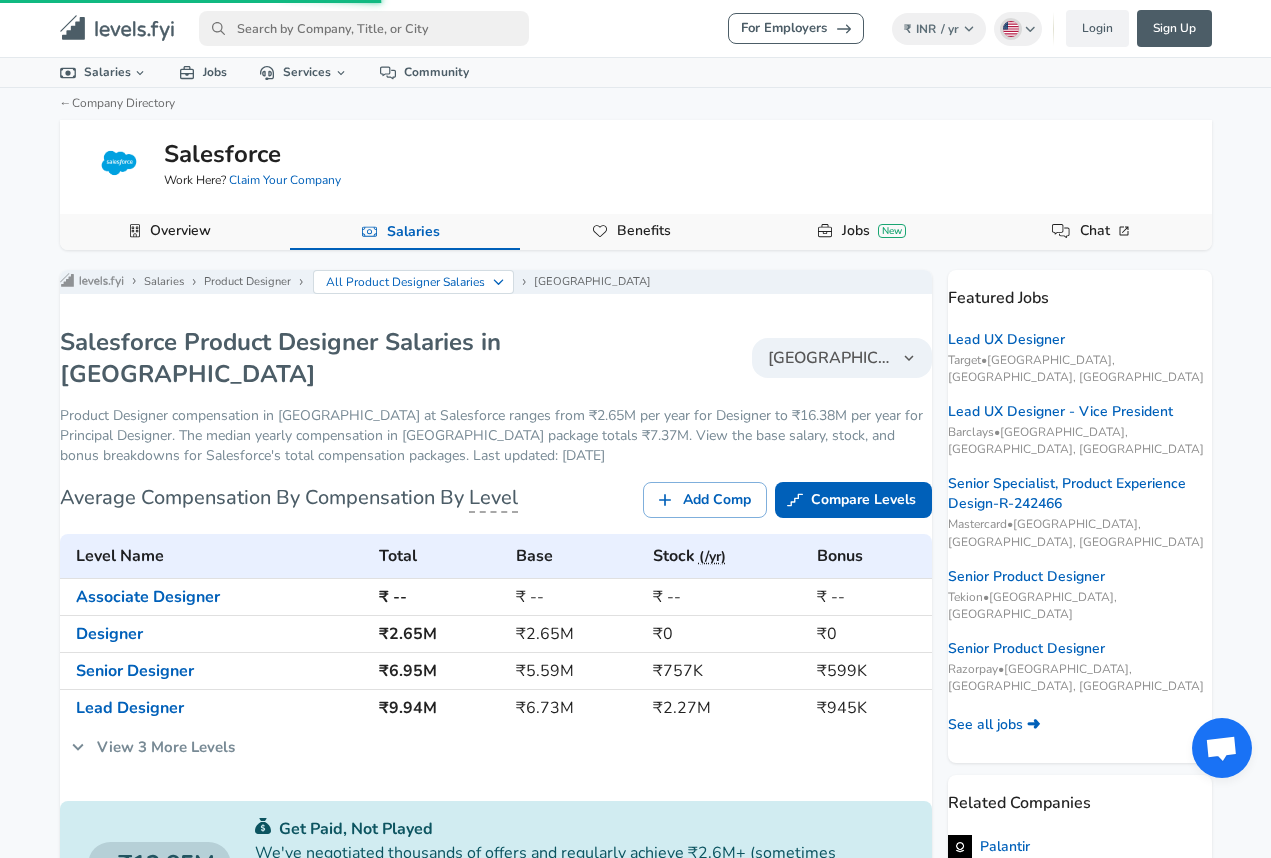 scroll, scrollTop: 0, scrollLeft: 0, axis: both 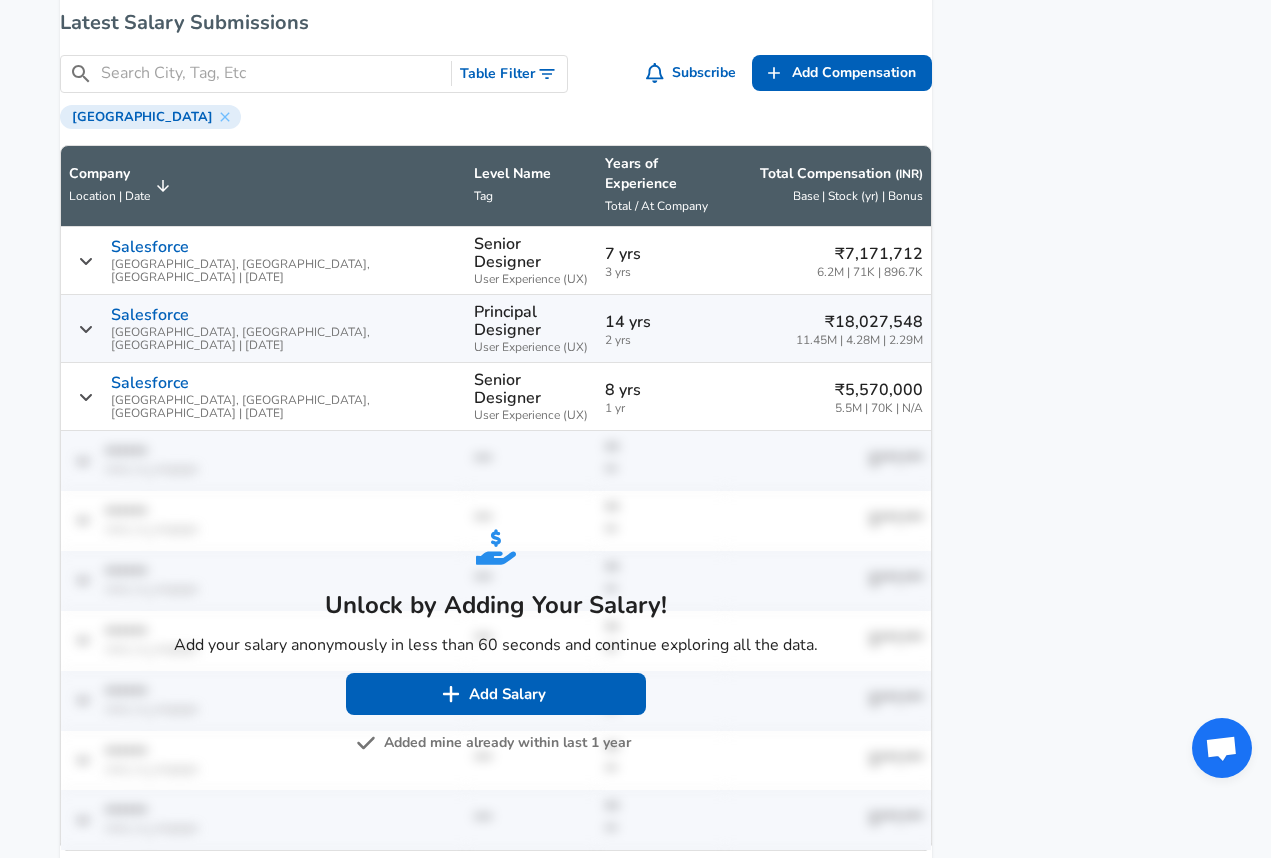 click on "Unlock by Adding Your Salary! Add your salary anonymously in less than 60 seconds and continue exploring all the data. Add Salary Added mine already within last 1 year" at bounding box center [496, 641] 